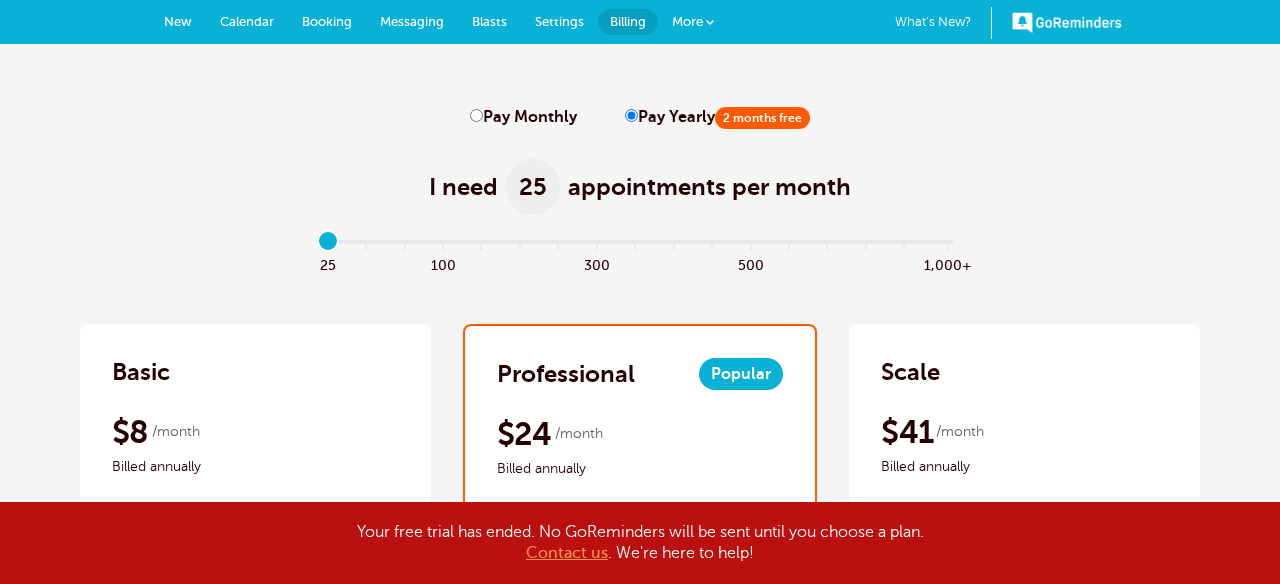 scroll, scrollTop: 202, scrollLeft: 0, axis: vertical 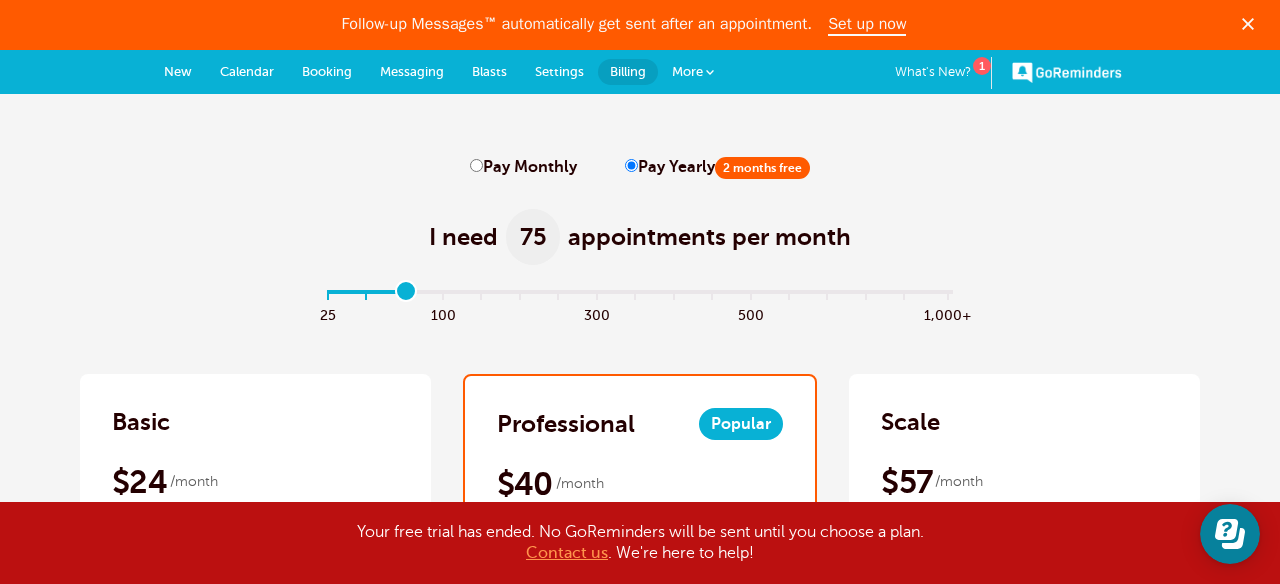 type on "2" 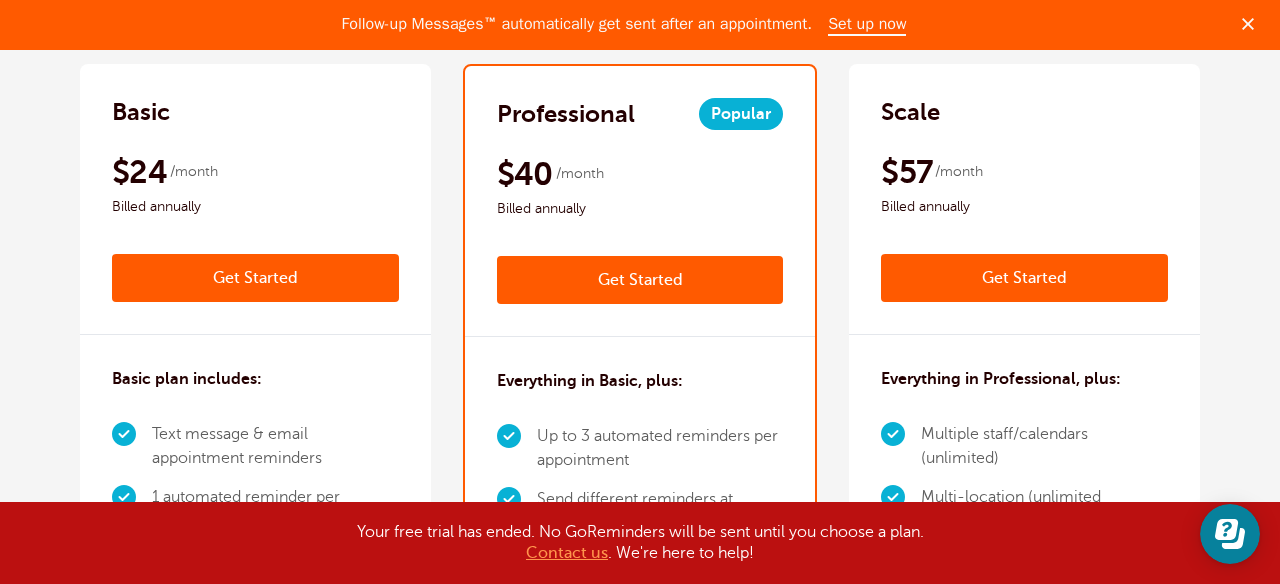 scroll, scrollTop: 308, scrollLeft: 0, axis: vertical 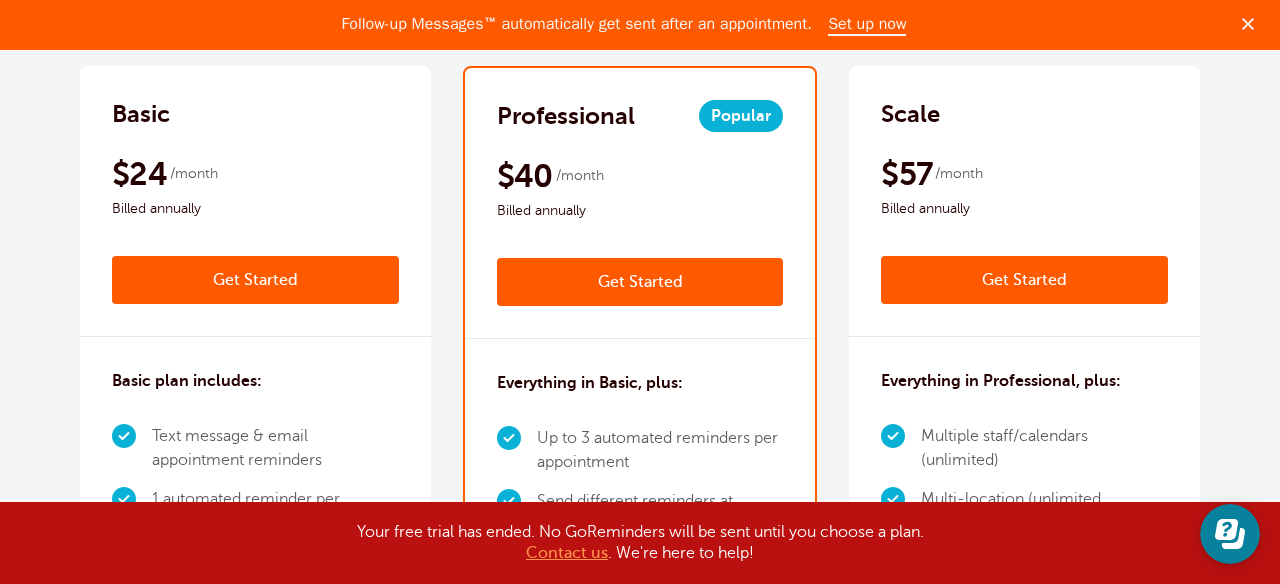 click on "Get Started" at bounding box center [640, 282] 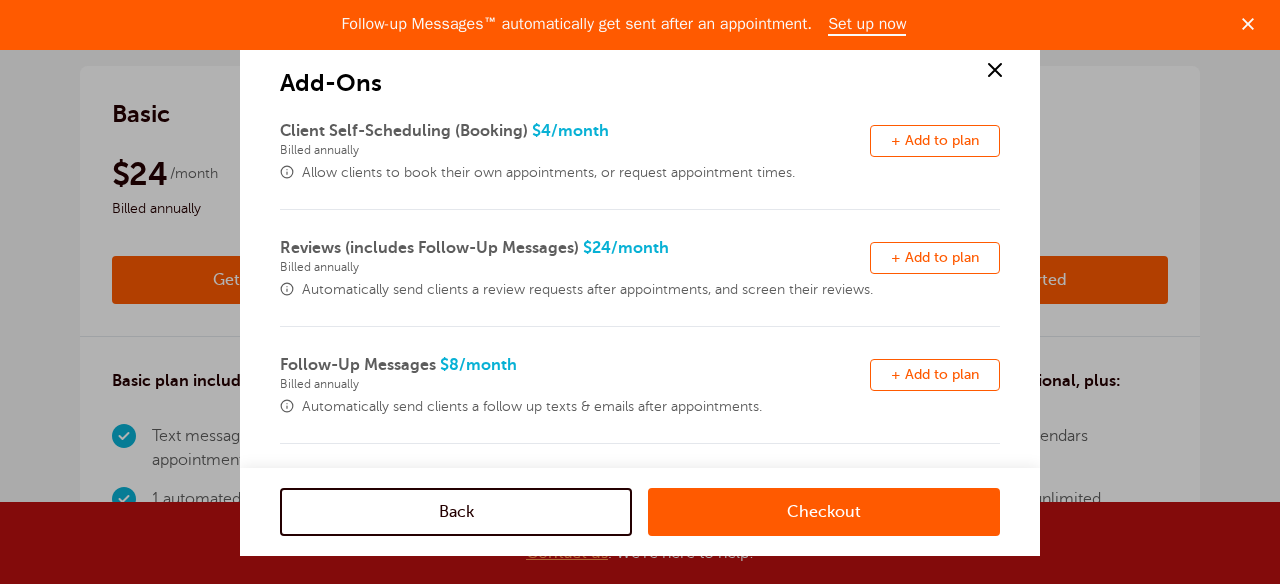 scroll, scrollTop: 117, scrollLeft: 0, axis: vertical 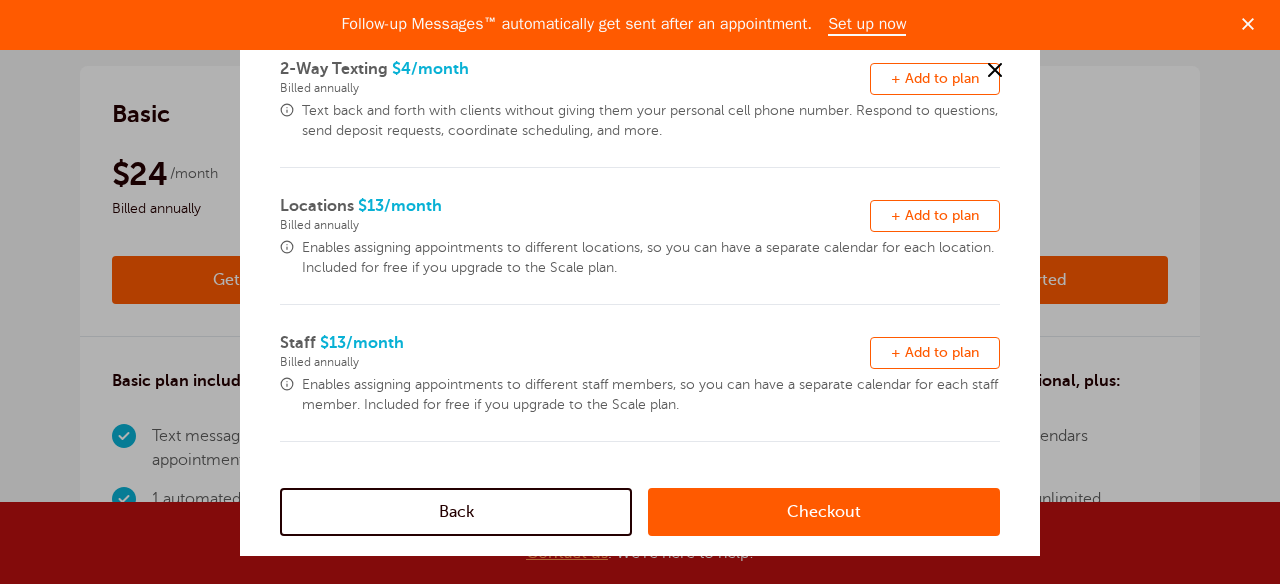 click on "Checkout" at bounding box center [824, 512] 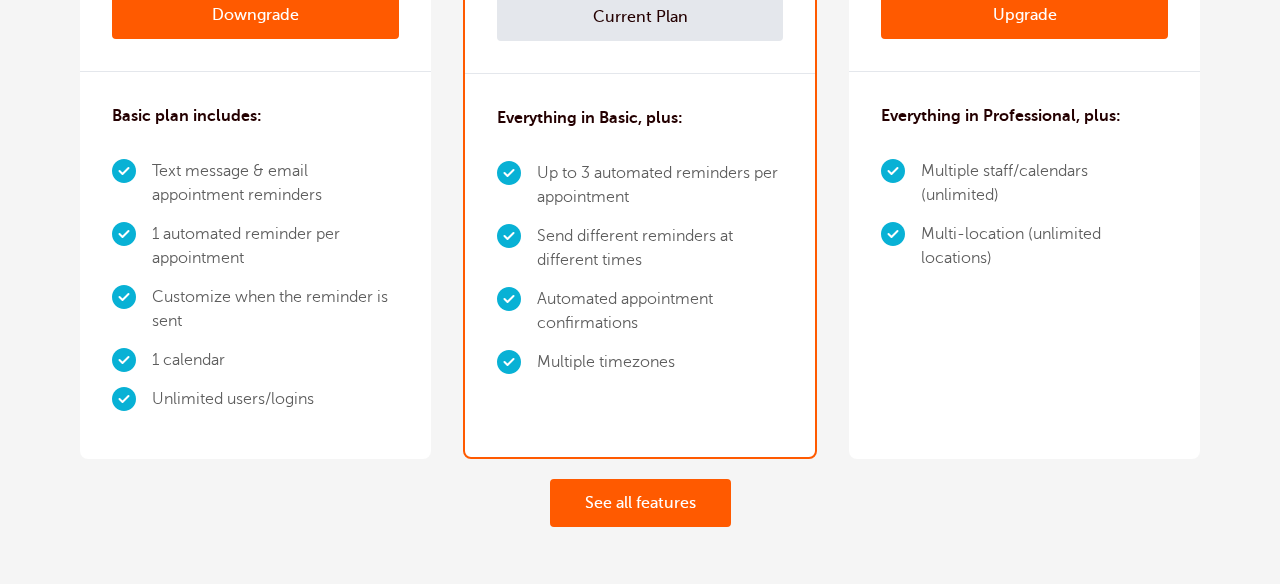 scroll, scrollTop: 486, scrollLeft: 0, axis: vertical 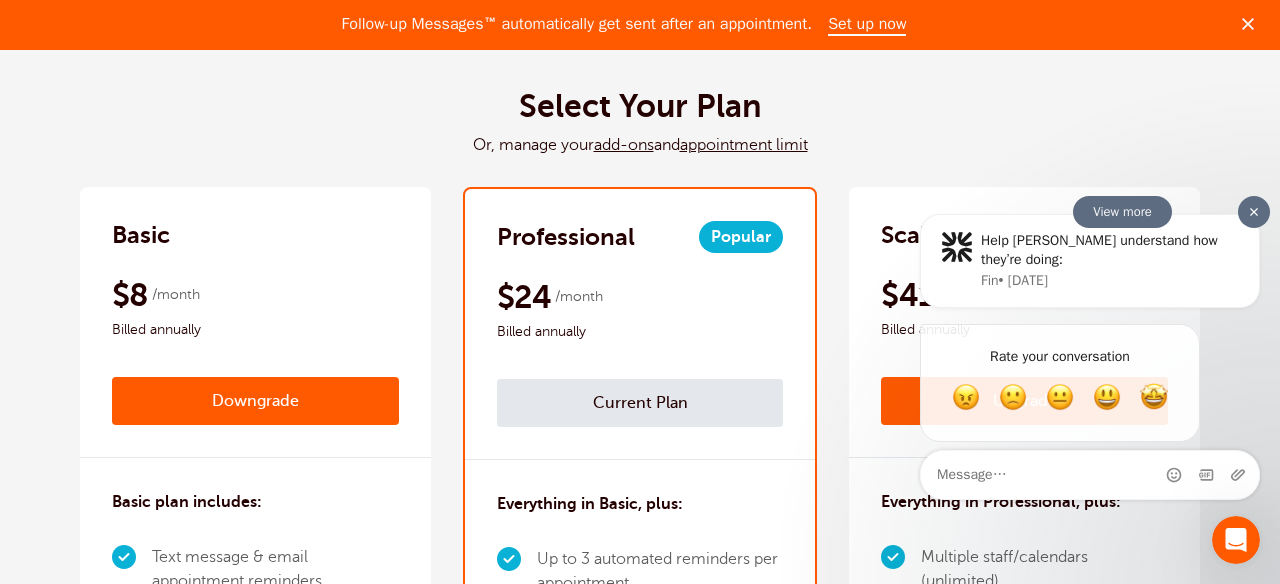 click at bounding box center [1254, 211] 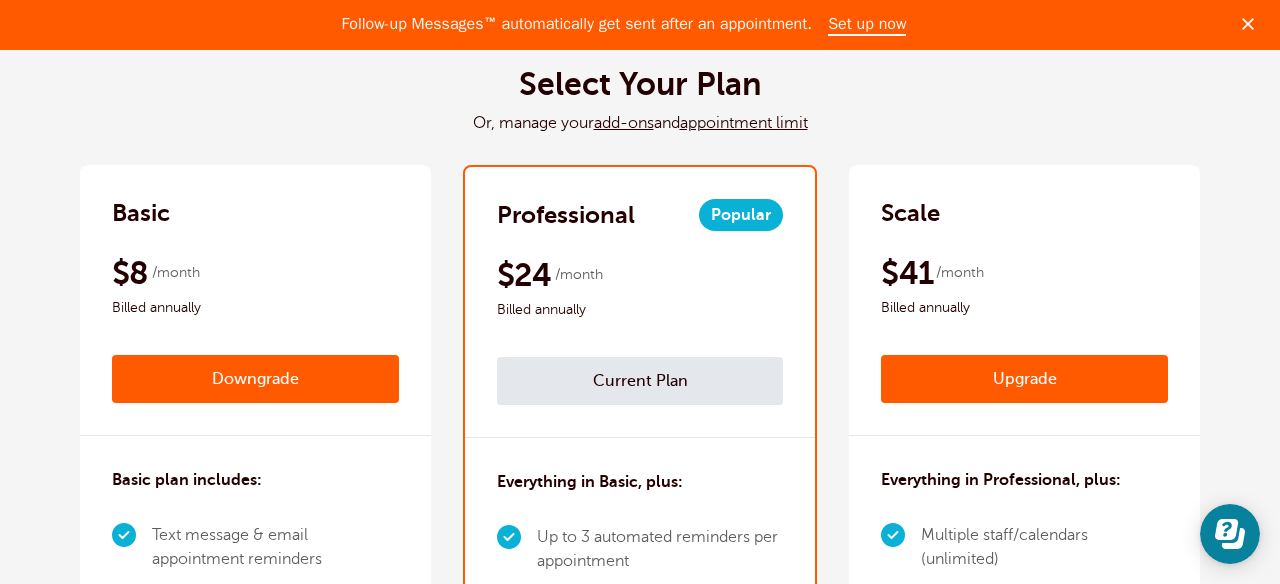 scroll, scrollTop: 0, scrollLeft: 0, axis: both 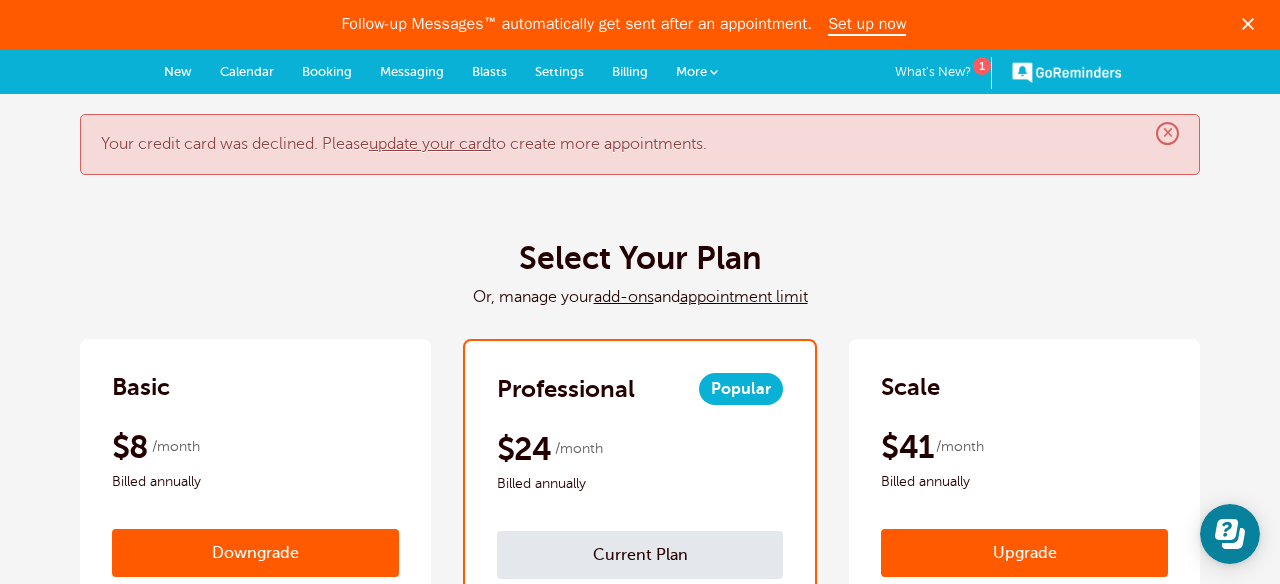 click on "×" at bounding box center [1167, 133] 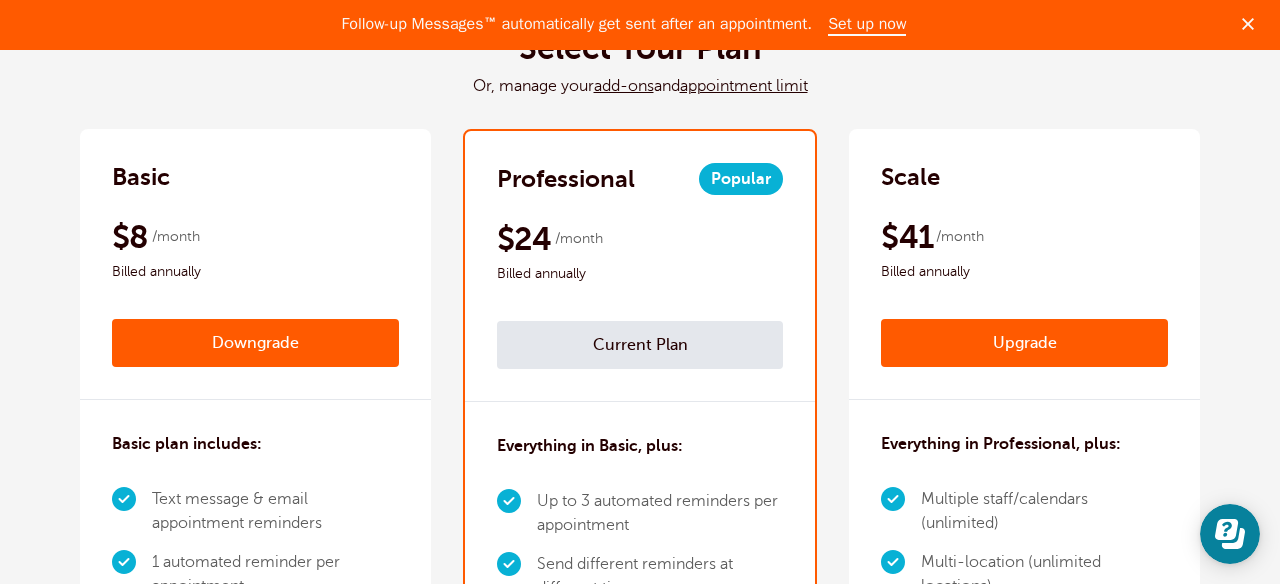 scroll, scrollTop: 0, scrollLeft: 0, axis: both 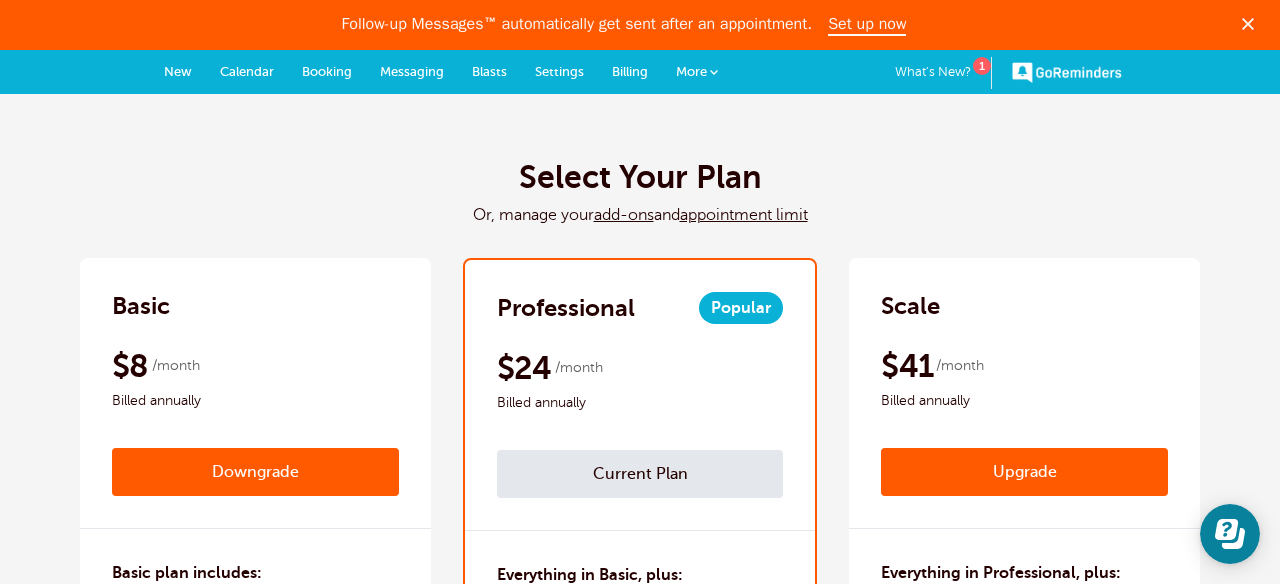 click on "Professional
Popular
$29
/month
Downgrade
$24
/month
Billed annually
Current Plan" at bounding box center [640, 395] 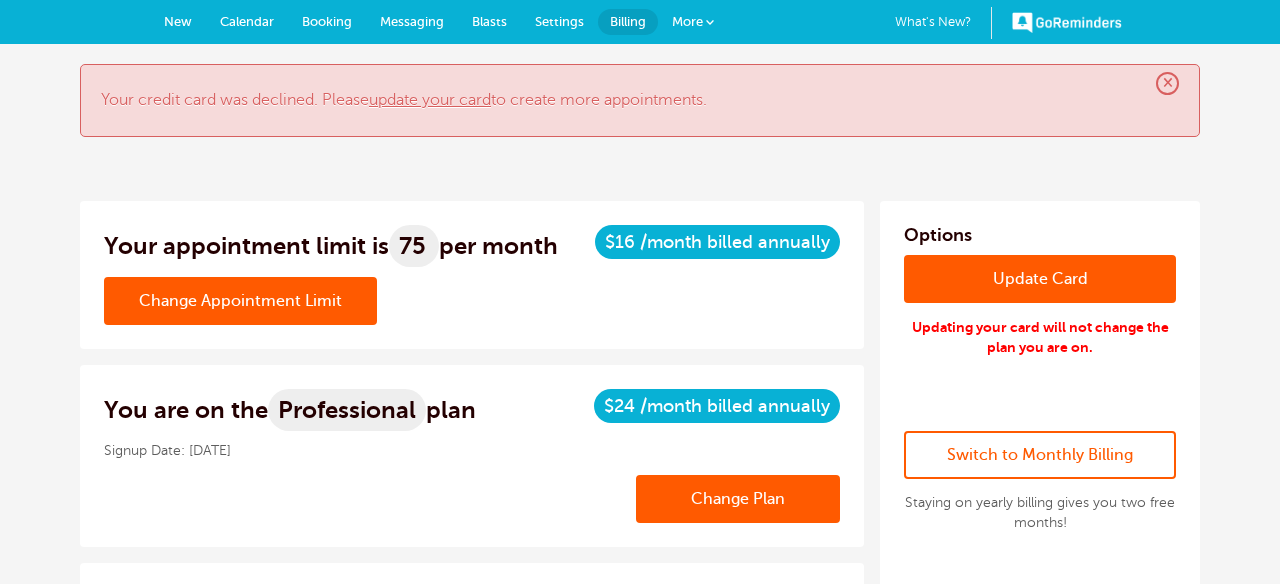 scroll, scrollTop: 0, scrollLeft: 0, axis: both 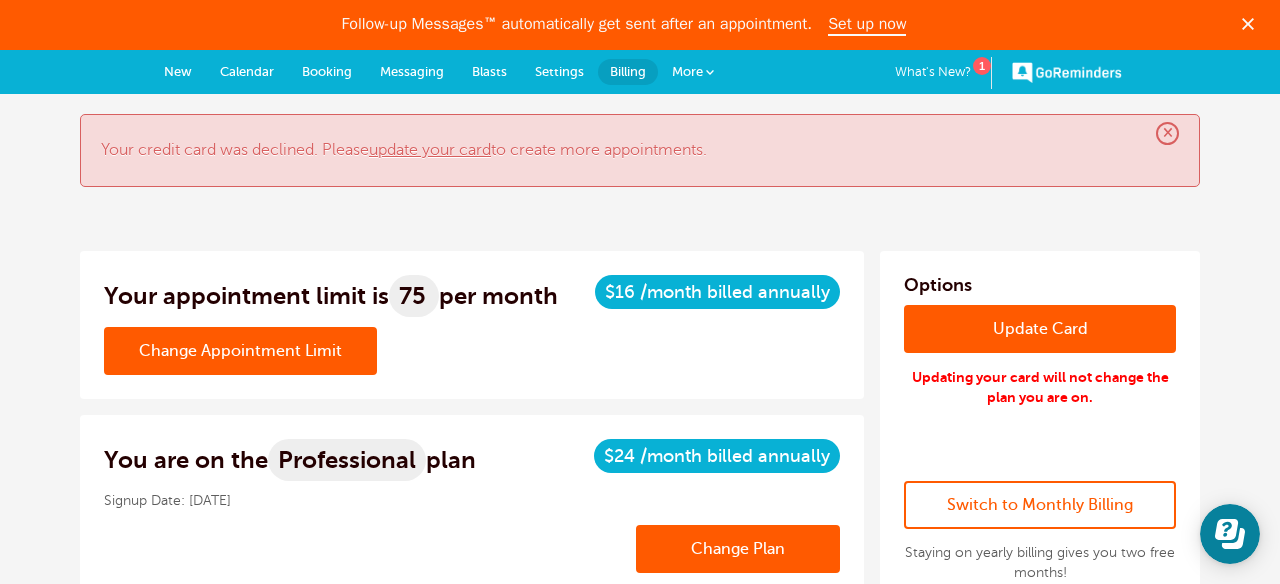 click on "×" at bounding box center (1167, 133) 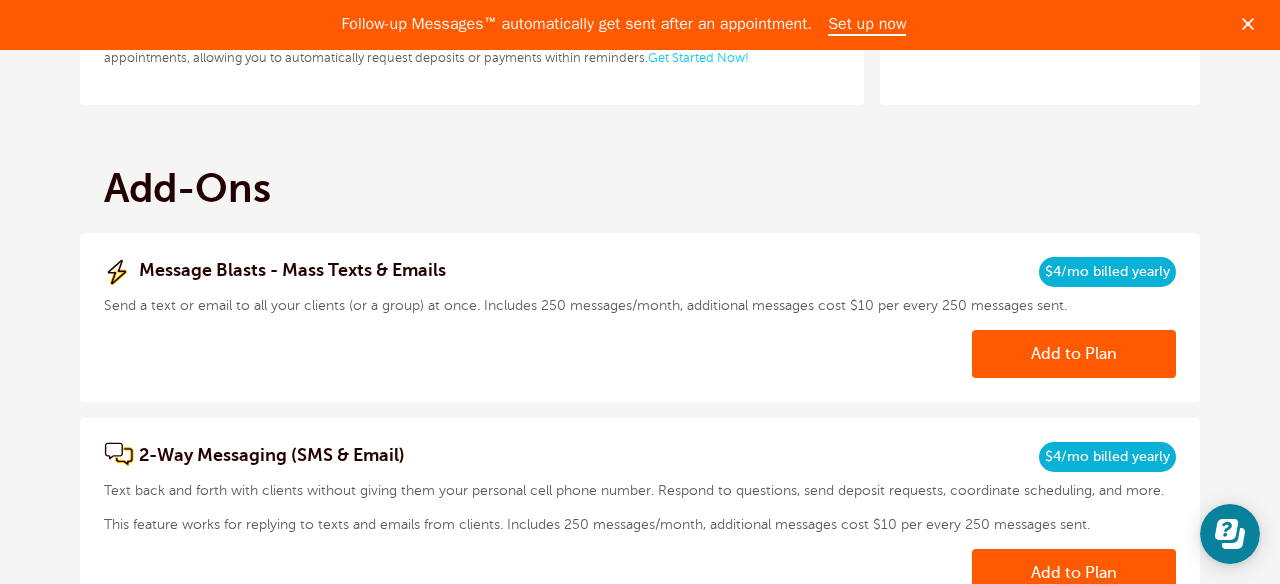 scroll, scrollTop: 0, scrollLeft: 0, axis: both 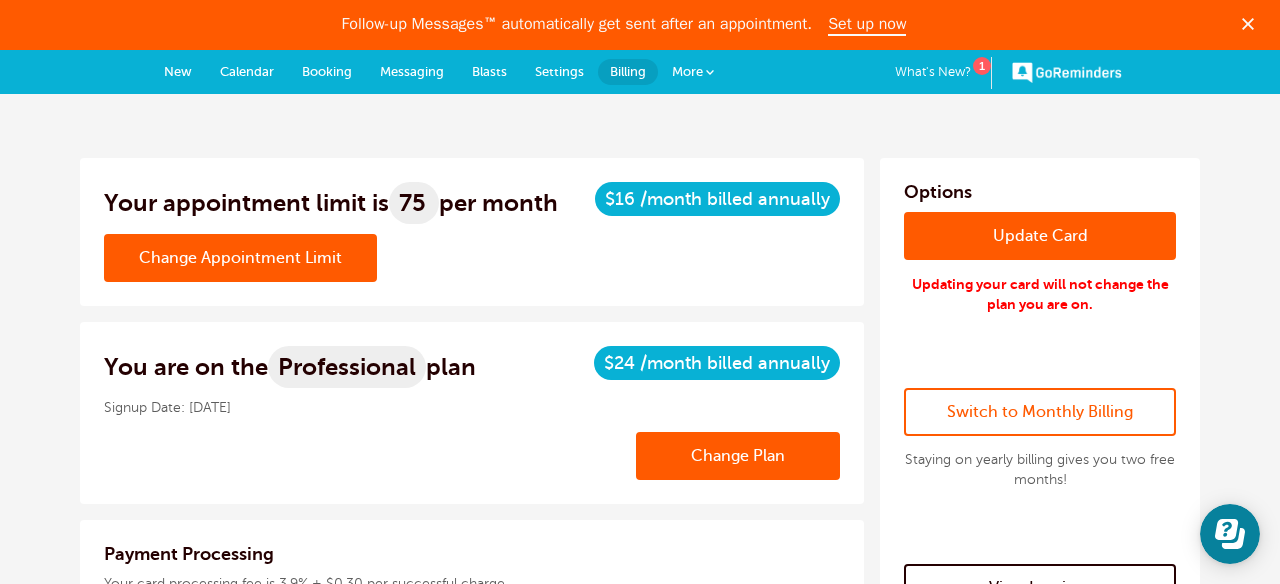 click on "GoReminders" at bounding box center [1067, 72] 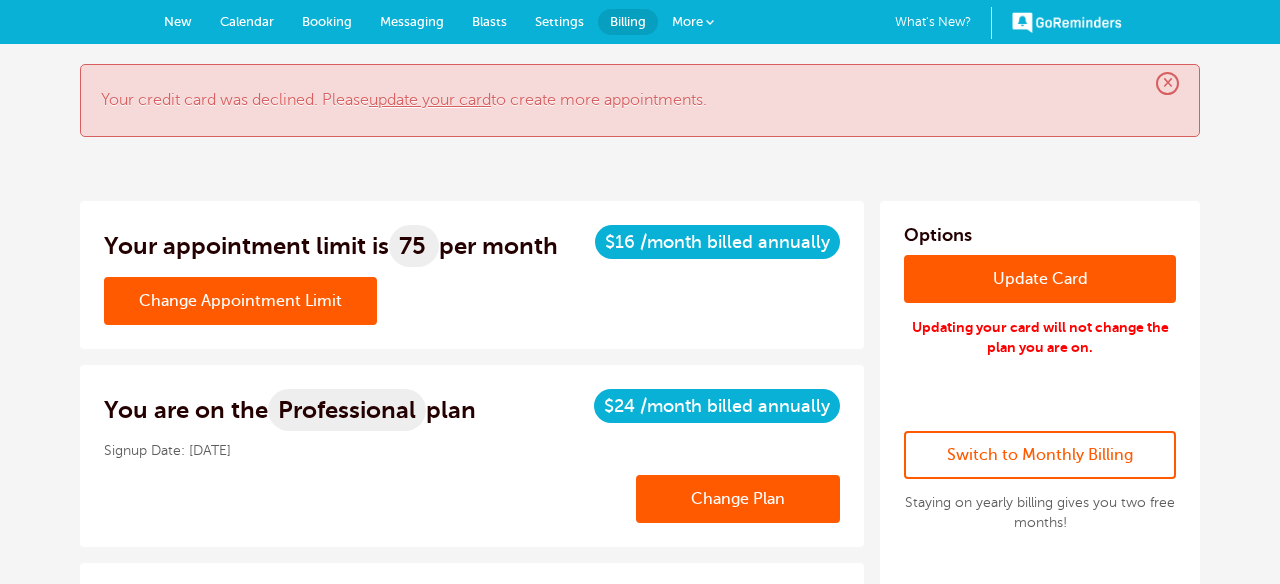 scroll, scrollTop: 0, scrollLeft: 0, axis: both 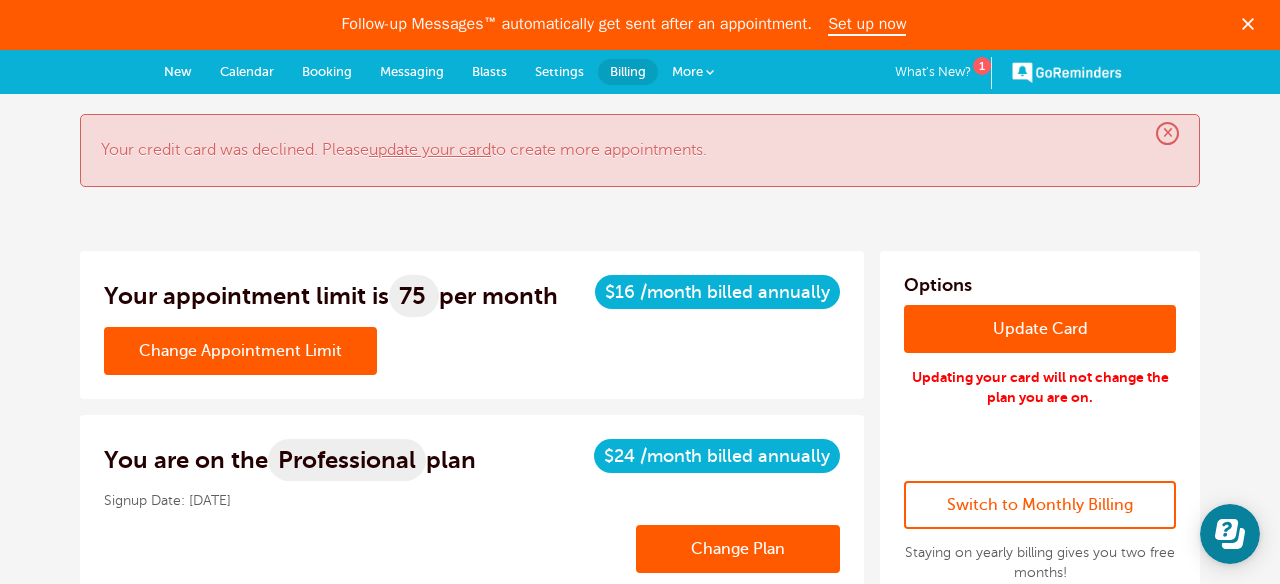 click on "Calendar" at bounding box center [247, 71] 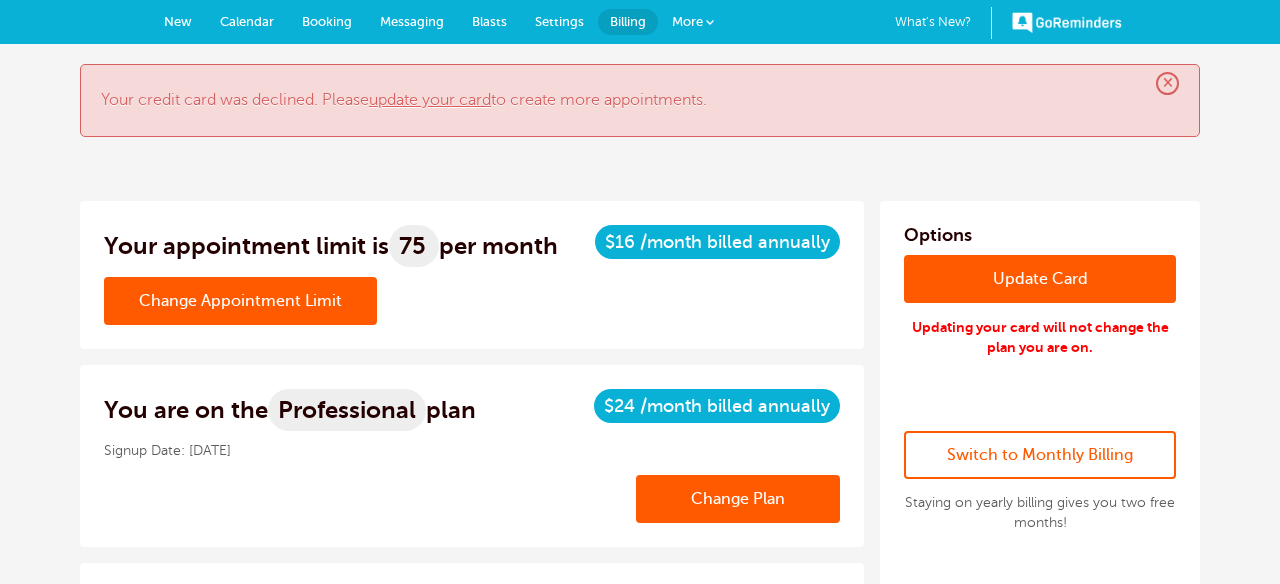 scroll, scrollTop: 0, scrollLeft: 0, axis: both 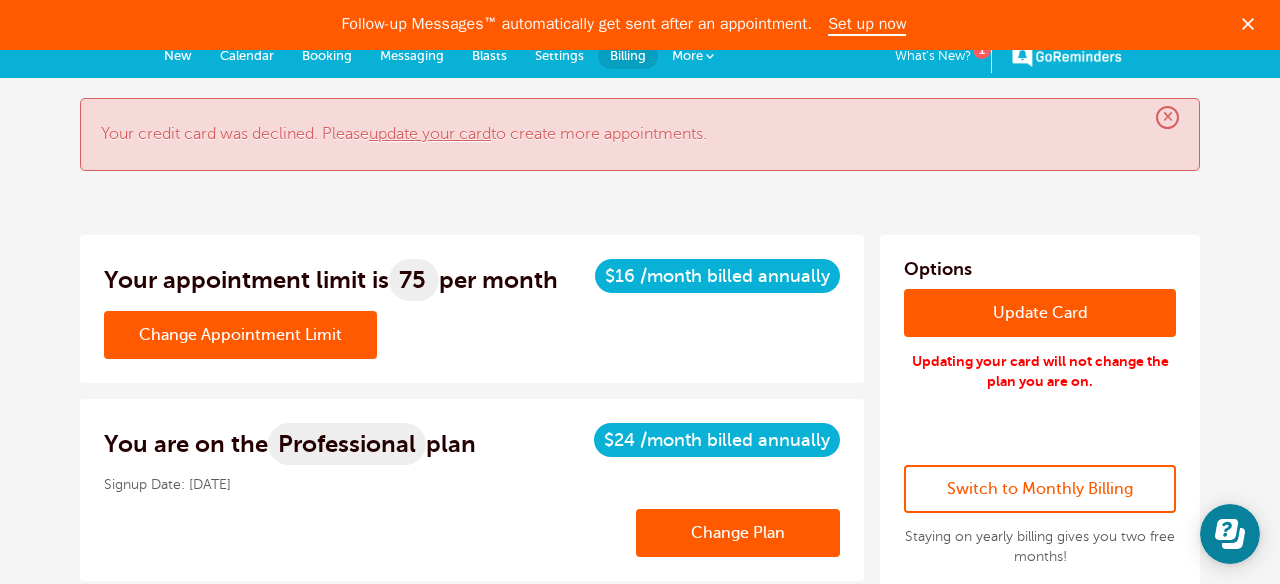 click on "GoReminders" at bounding box center (1067, 56) 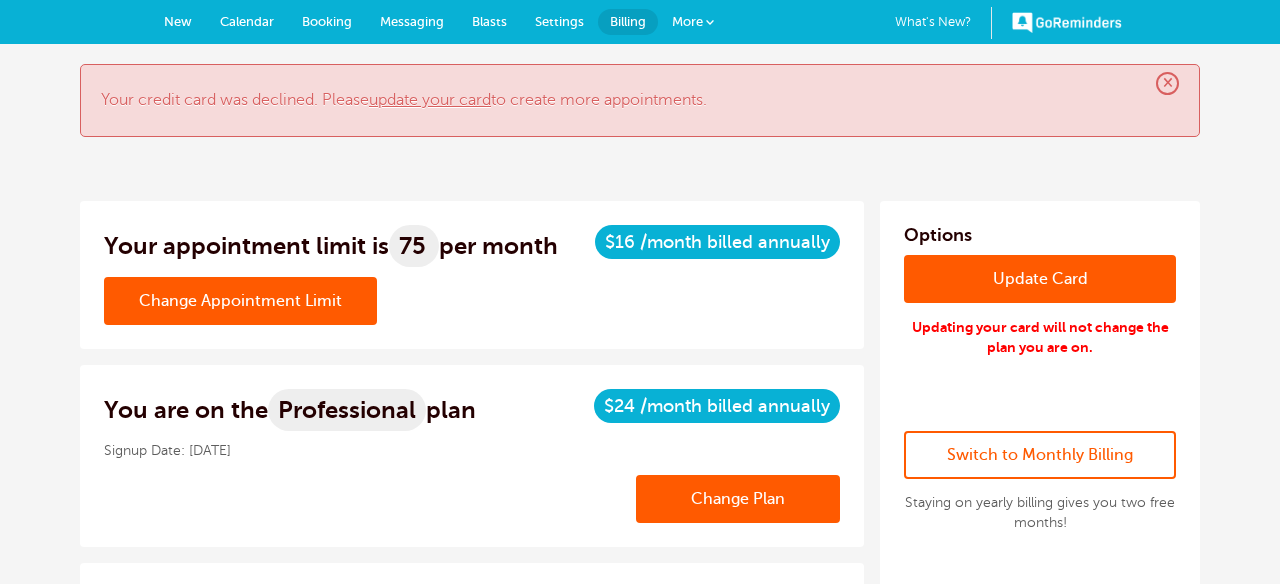 scroll, scrollTop: 0, scrollLeft: 0, axis: both 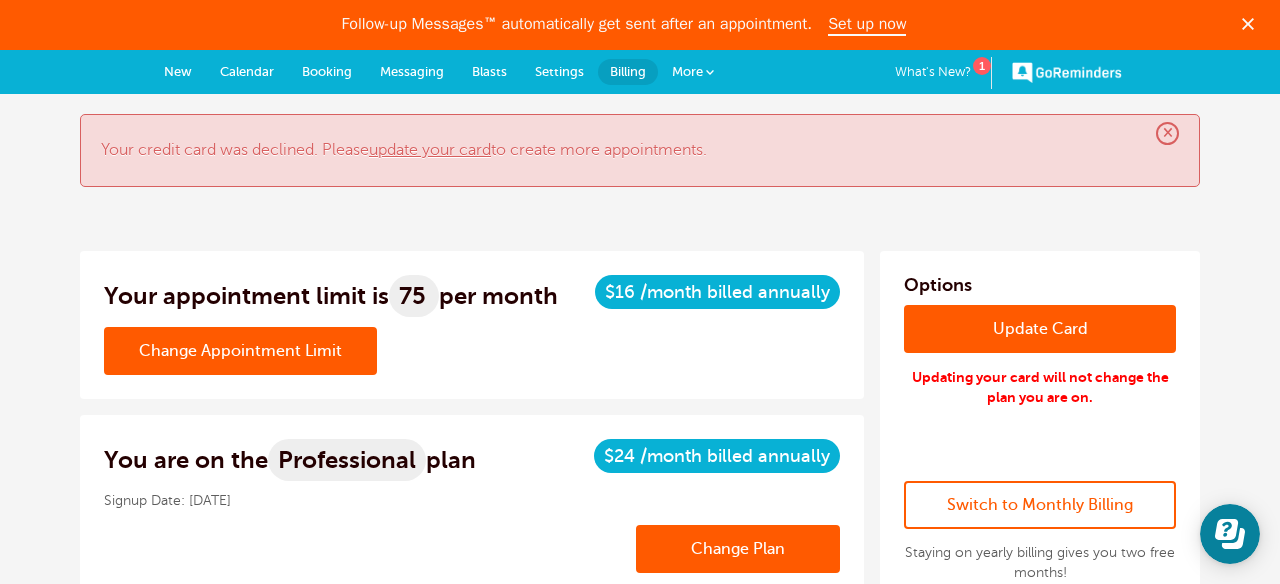 click on "GoReminders" at bounding box center (1067, 72) 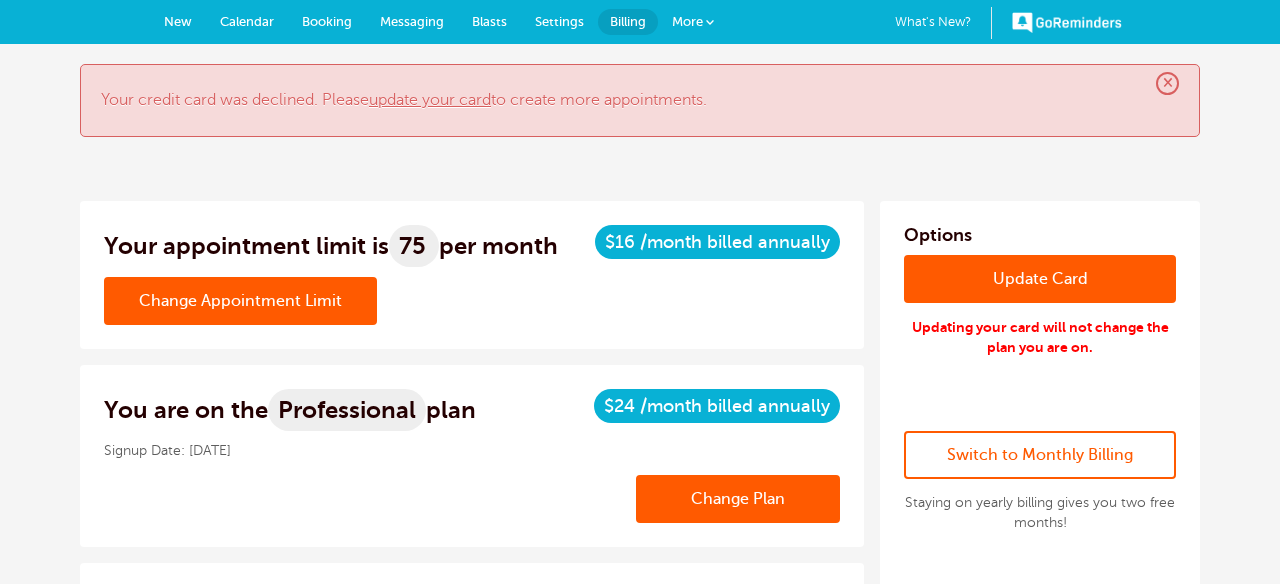 scroll, scrollTop: 0, scrollLeft: 0, axis: both 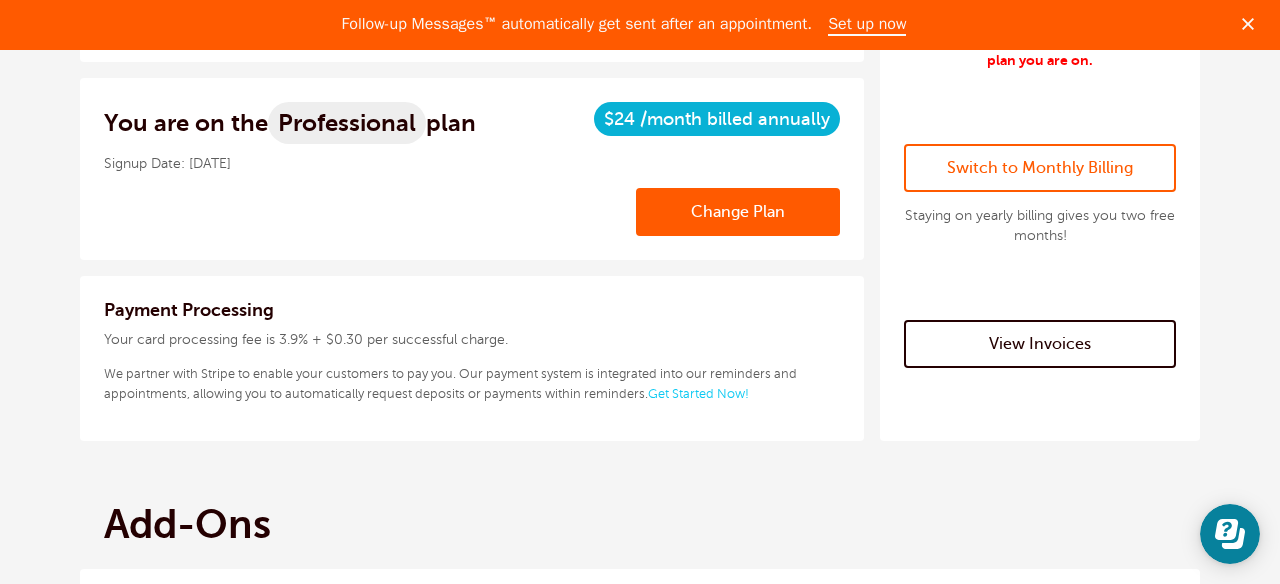 click on "Switch to Monthly Billing" at bounding box center (1040, 168) 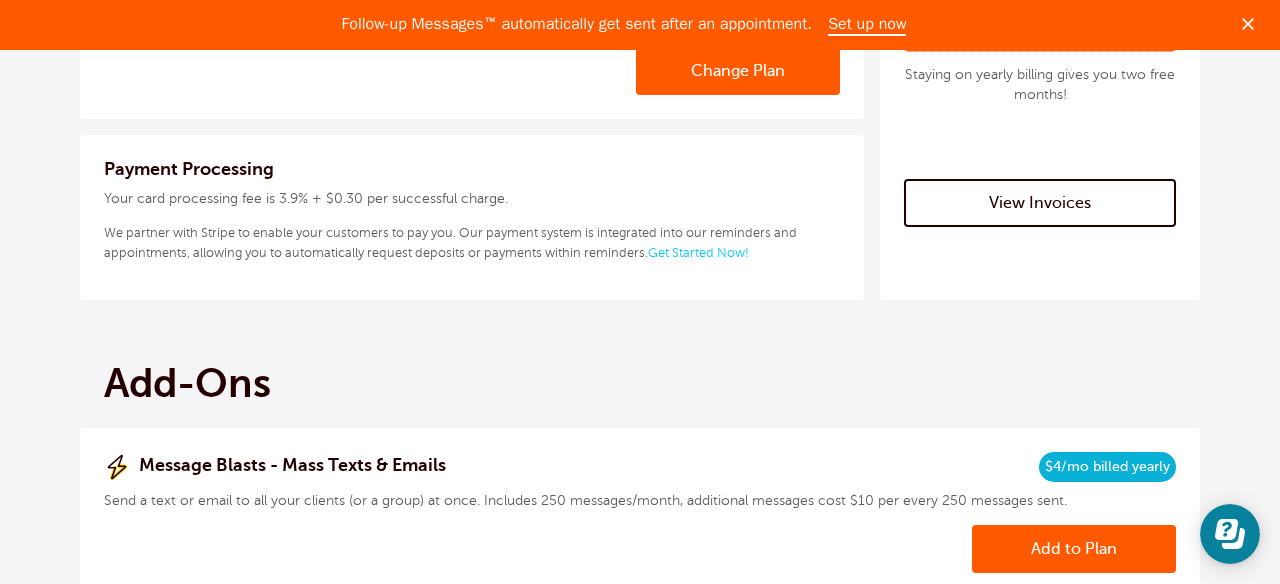 scroll, scrollTop: 479, scrollLeft: 0, axis: vertical 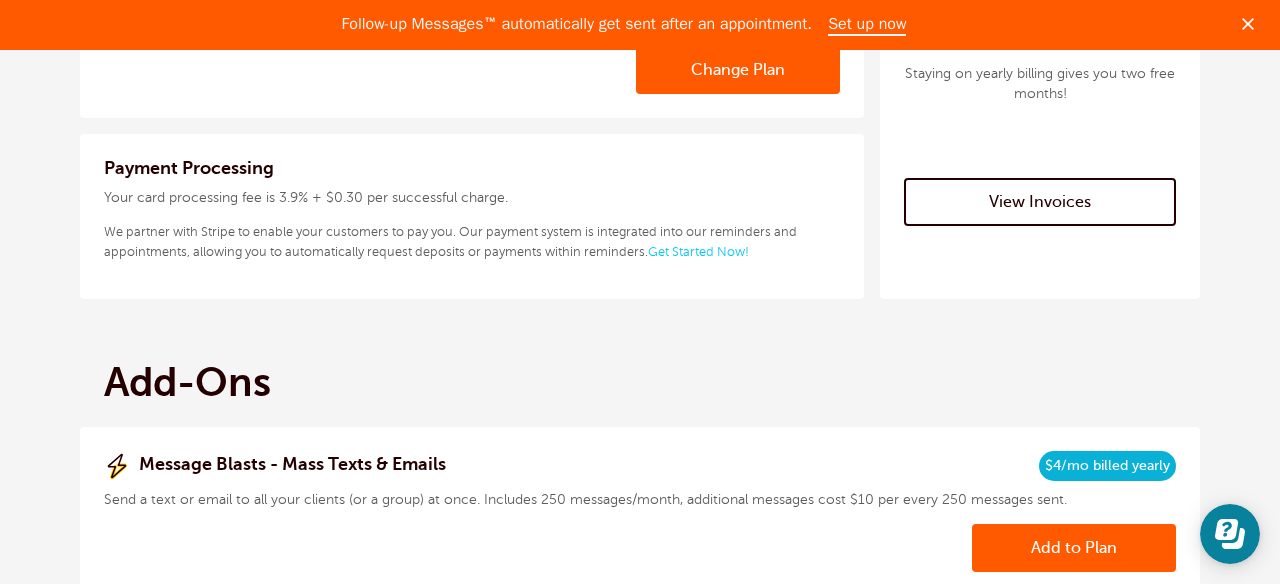 click on "View Invoices" at bounding box center [1040, 202] 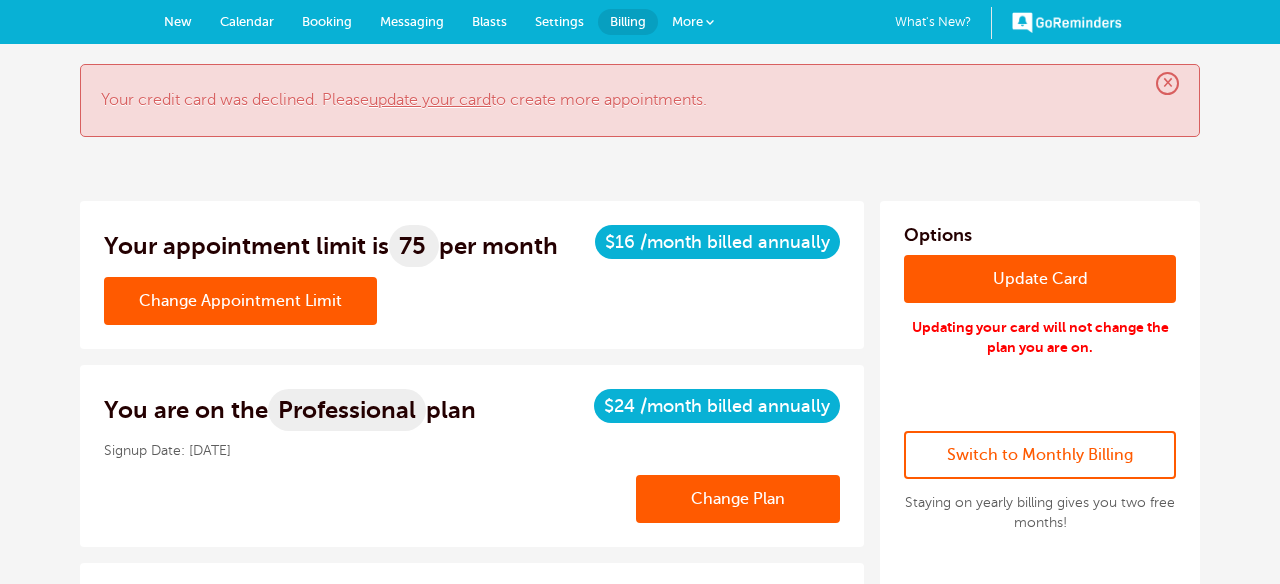 scroll, scrollTop: 0, scrollLeft: 0, axis: both 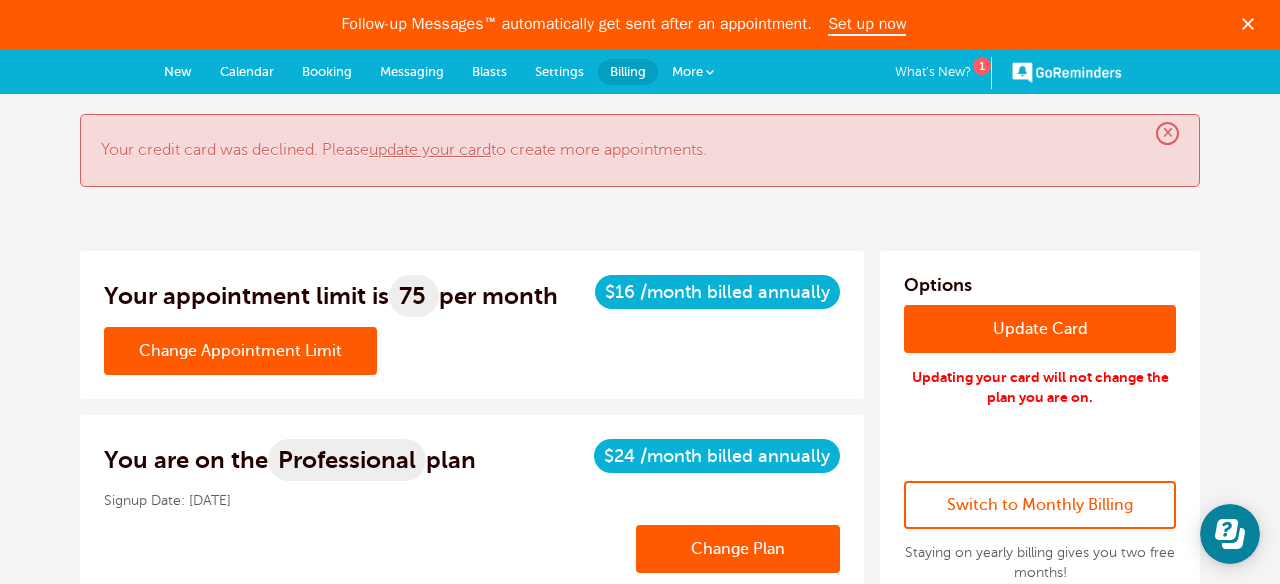click on "Your appointment limit is  75  per month" at bounding box center [331, 296] 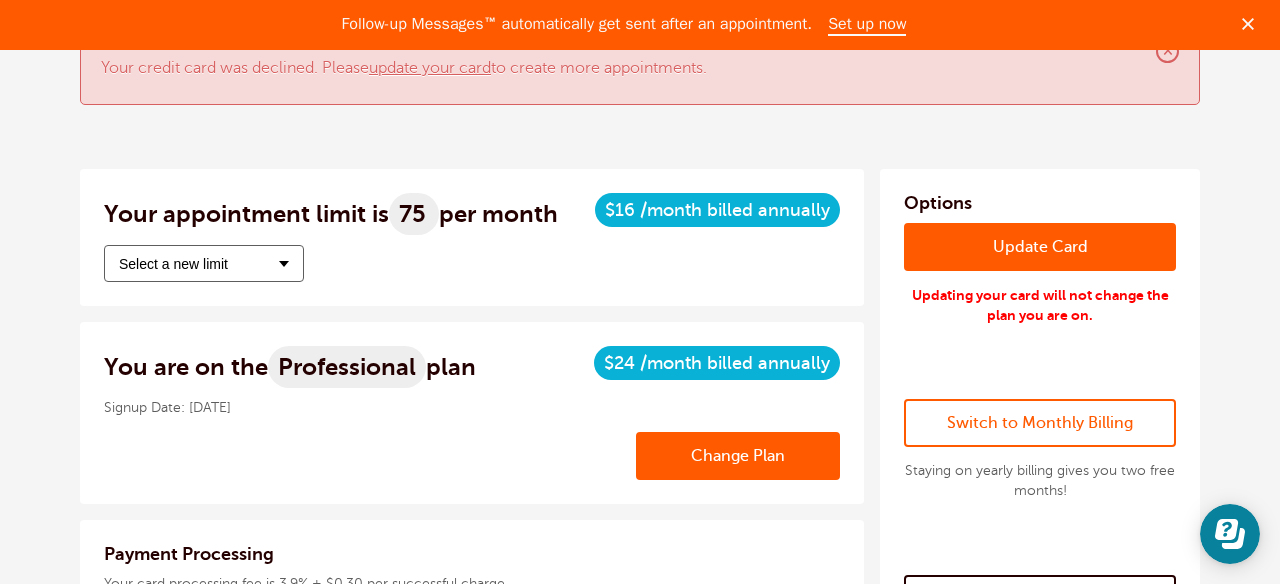 scroll, scrollTop: 85, scrollLeft: 0, axis: vertical 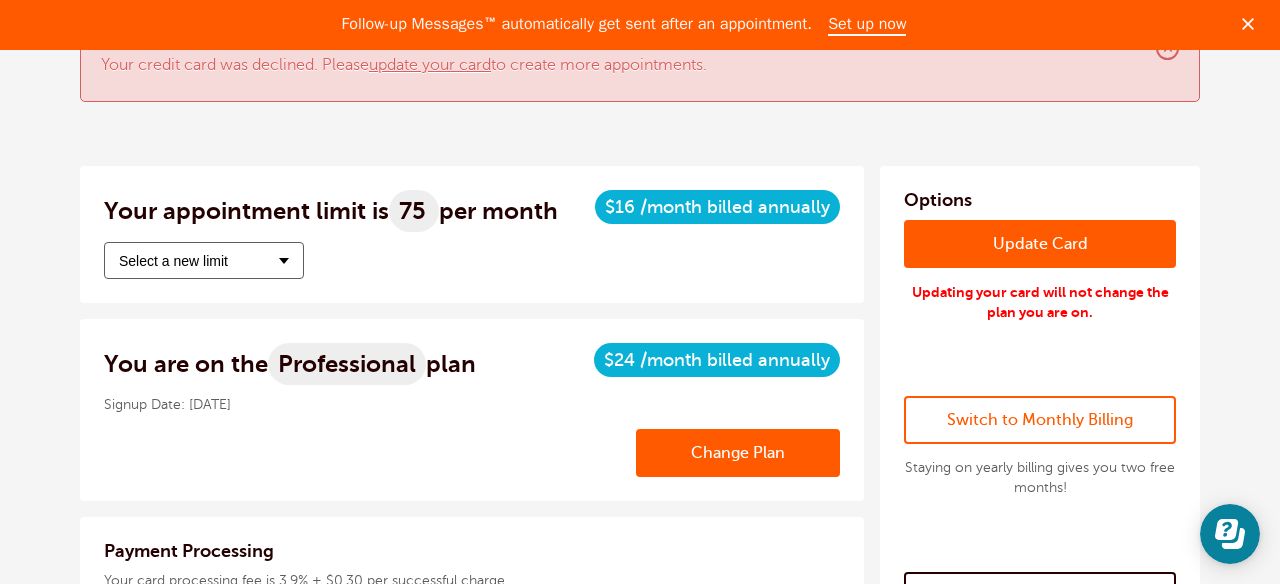 click on "Select a new limit" at bounding box center [173, 261] 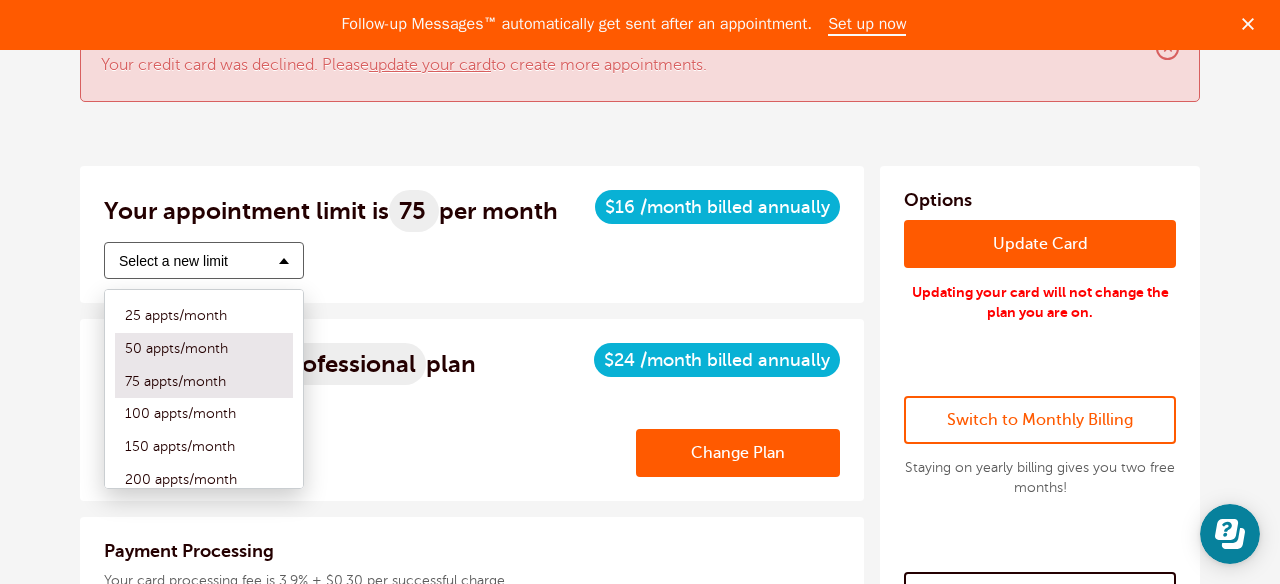 click on "50 appts/month" at bounding box center (204, 349) 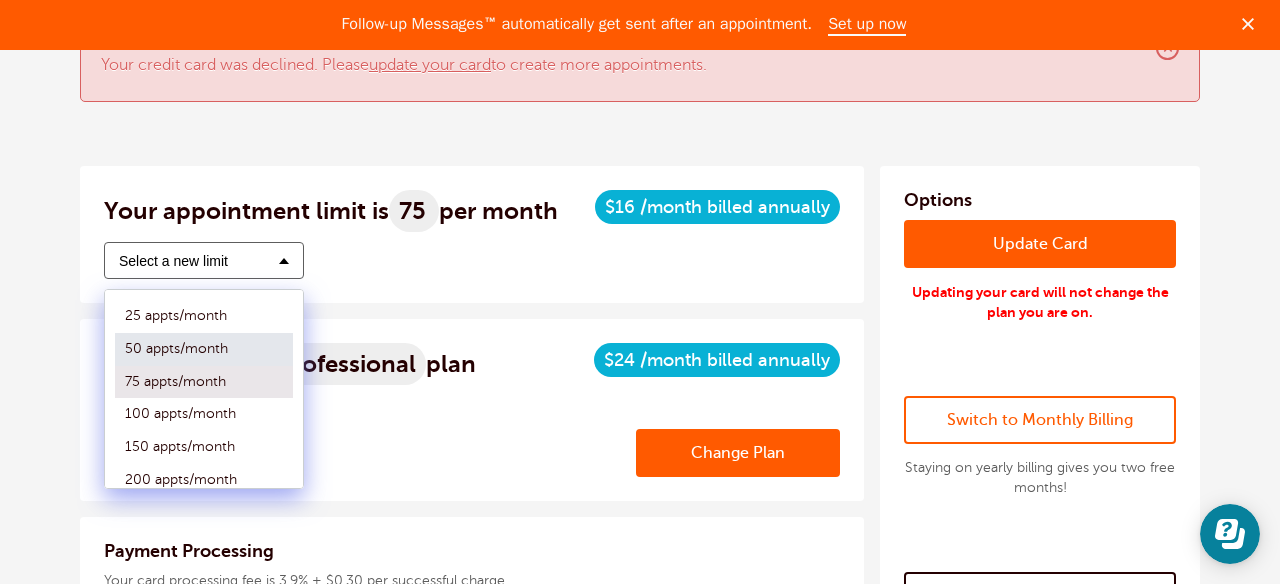 click on "50 appts/month" at bounding box center (115, 349) 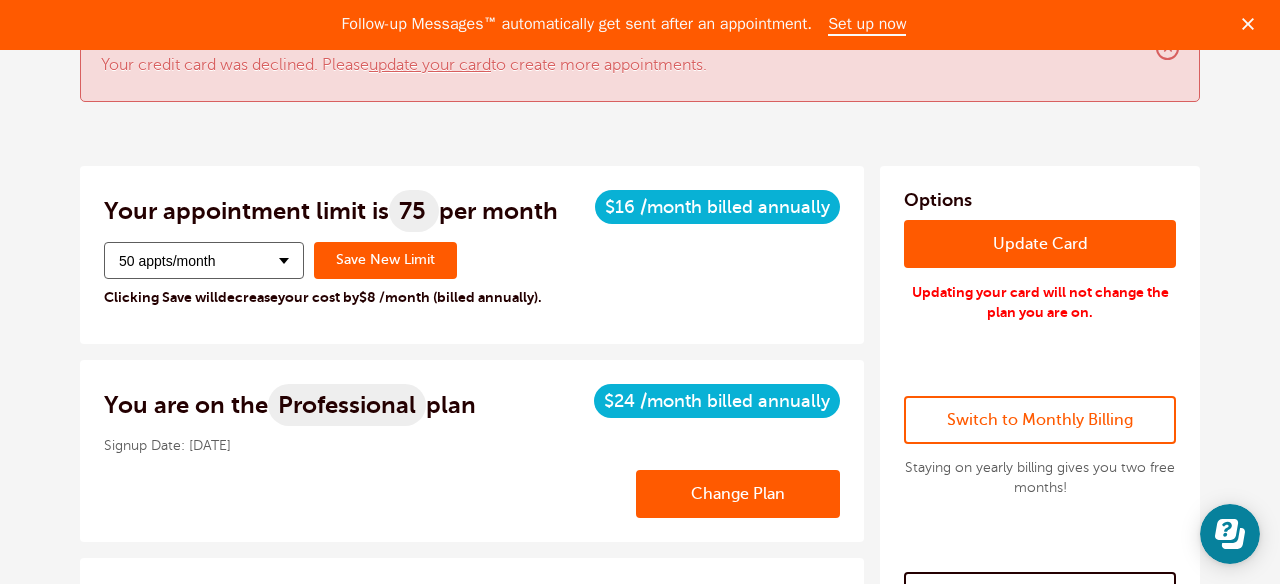 click on "Save New Limit" at bounding box center [385, 260] 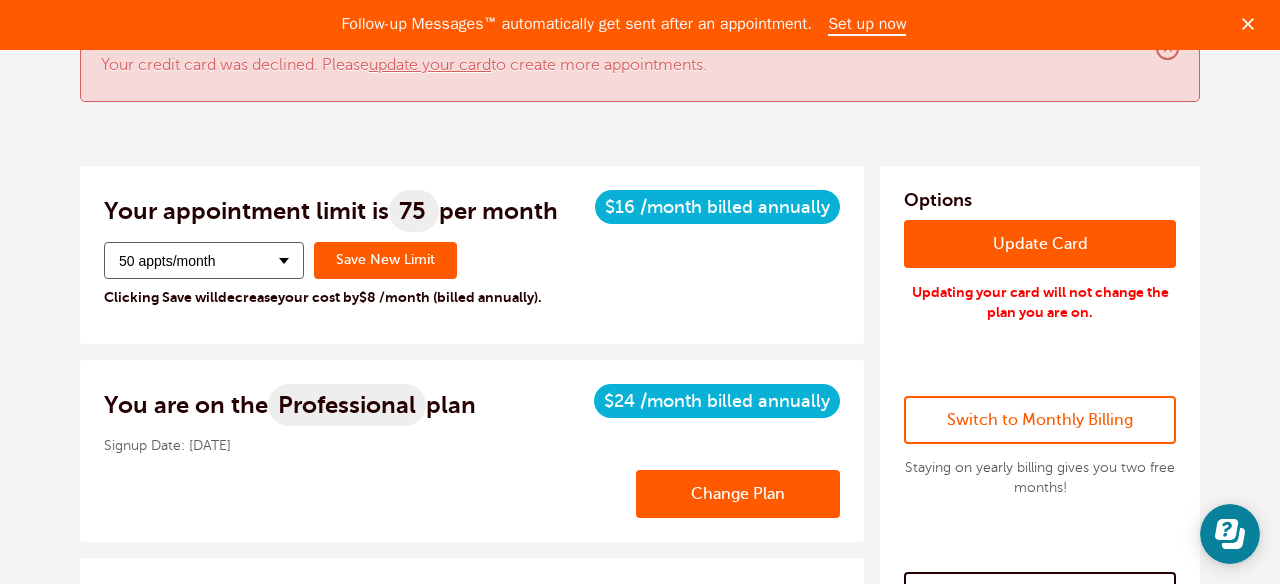 scroll, scrollTop: 0, scrollLeft: 0, axis: both 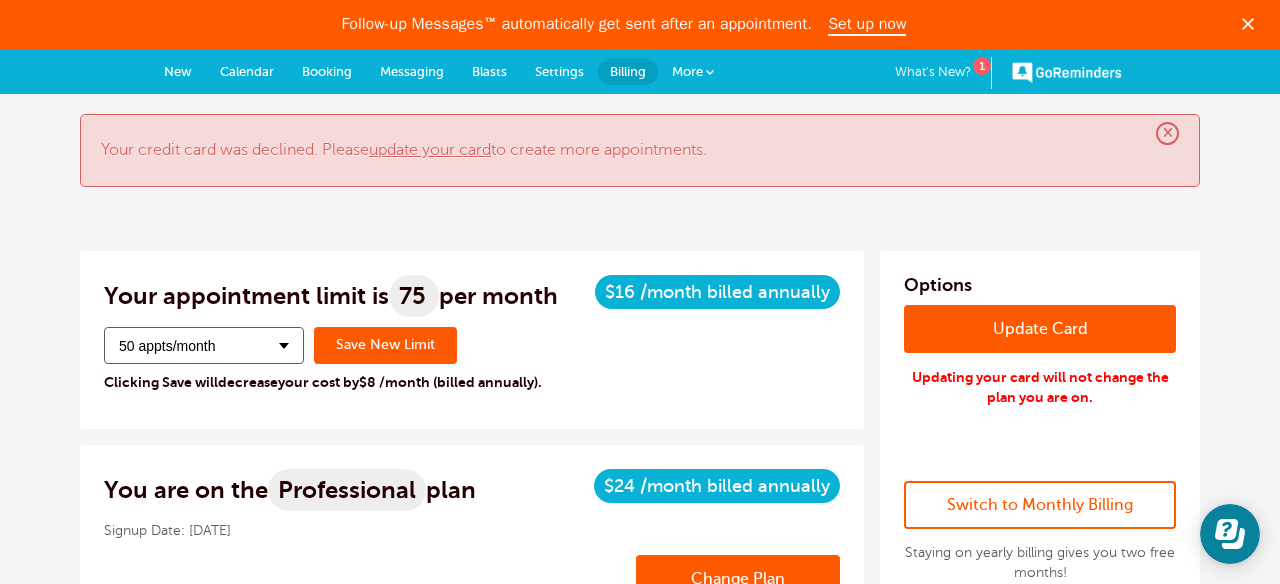 click on "×" at bounding box center (1167, 133) 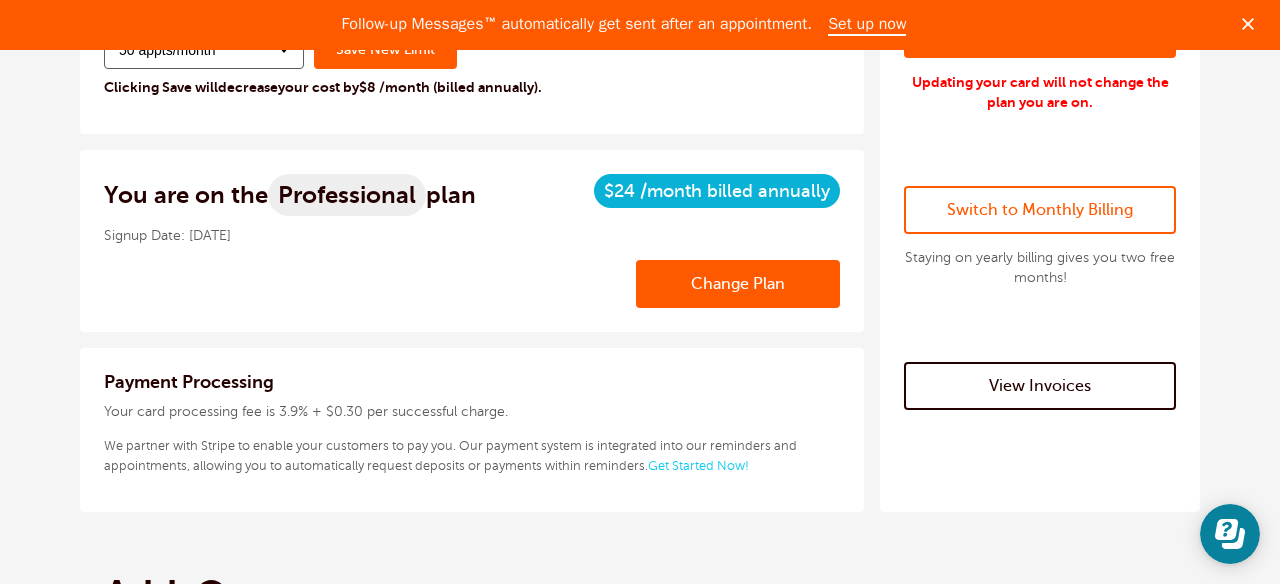 scroll, scrollTop: 0, scrollLeft: 0, axis: both 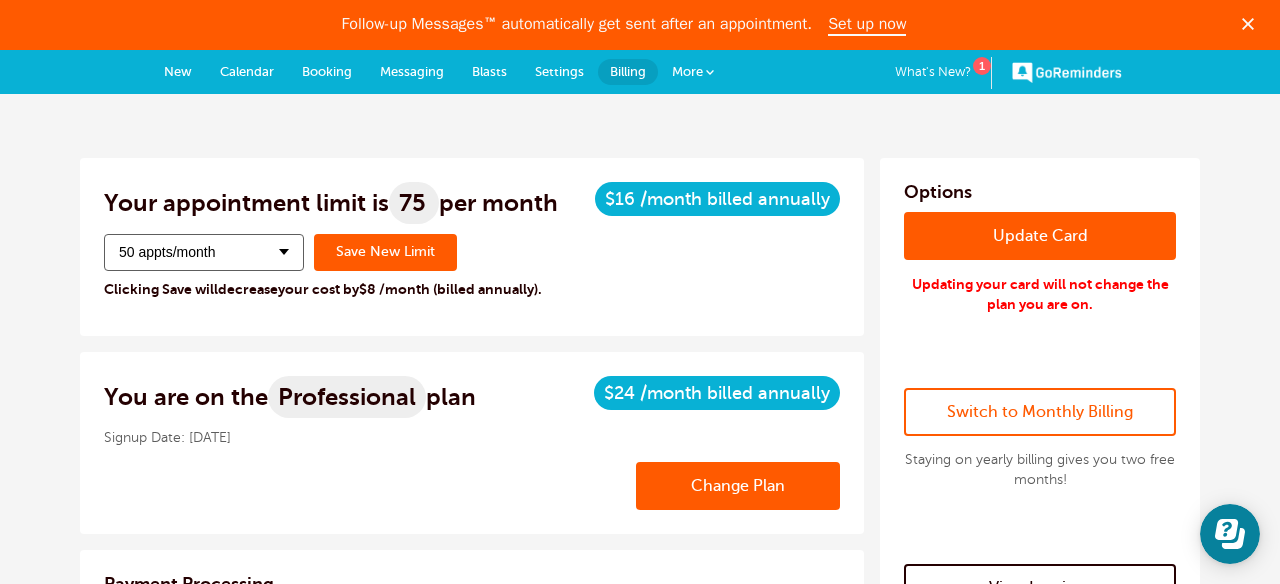 click on "Save New Limit" at bounding box center (385, 252) 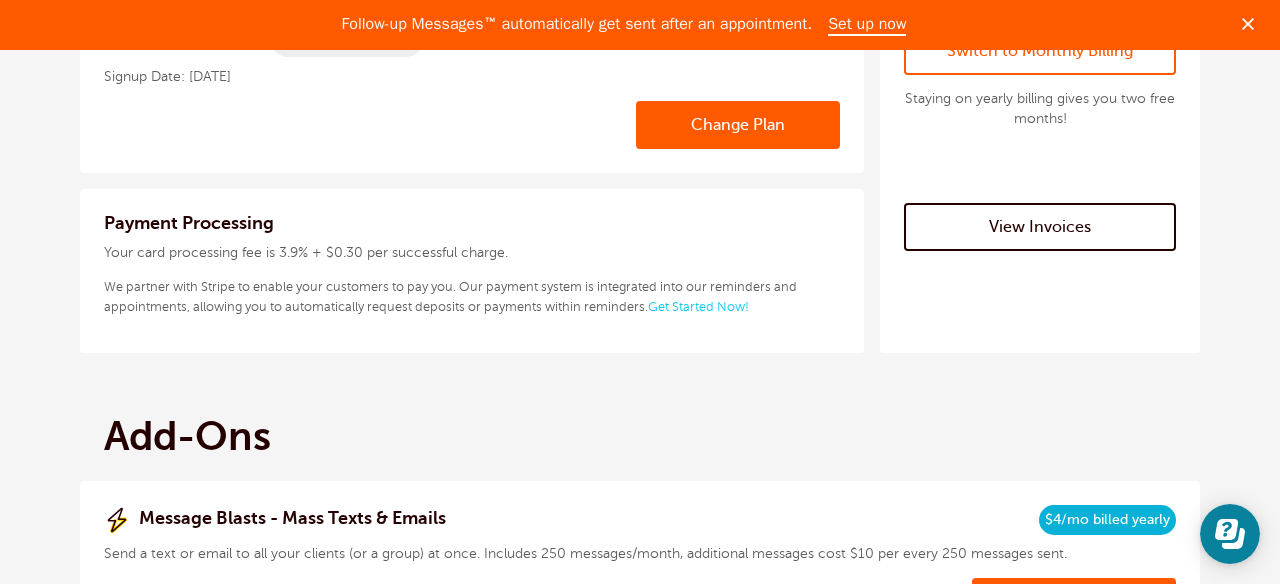 scroll, scrollTop: 360, scrollLeft: 0, axis: vertical 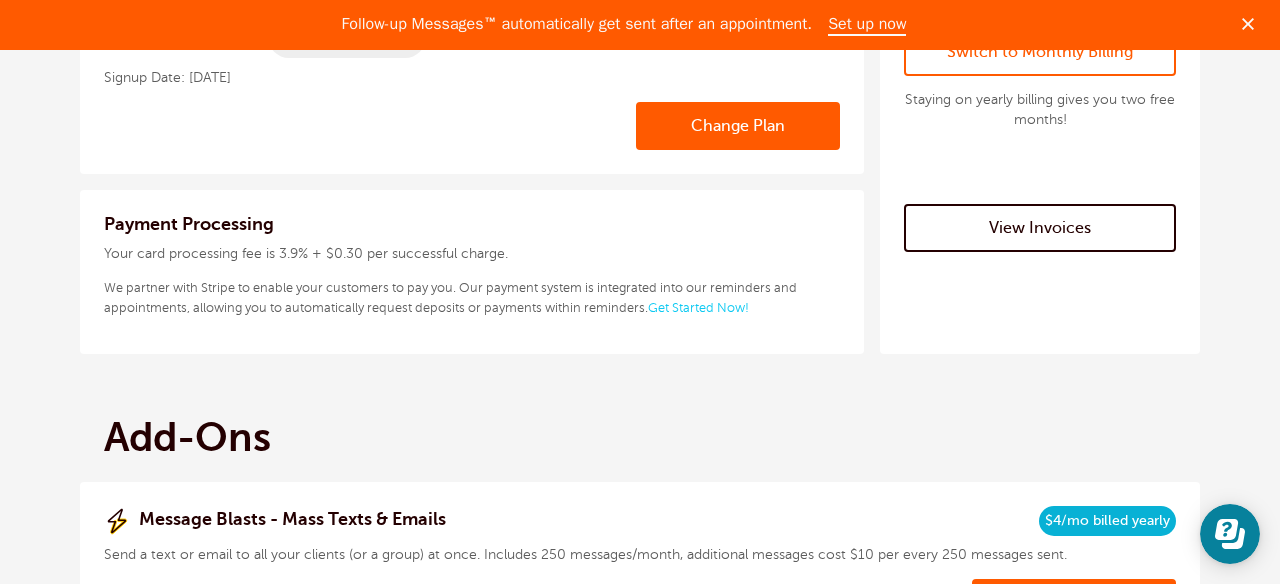 click on "View Invoices" at bounding box center (1040, 228) 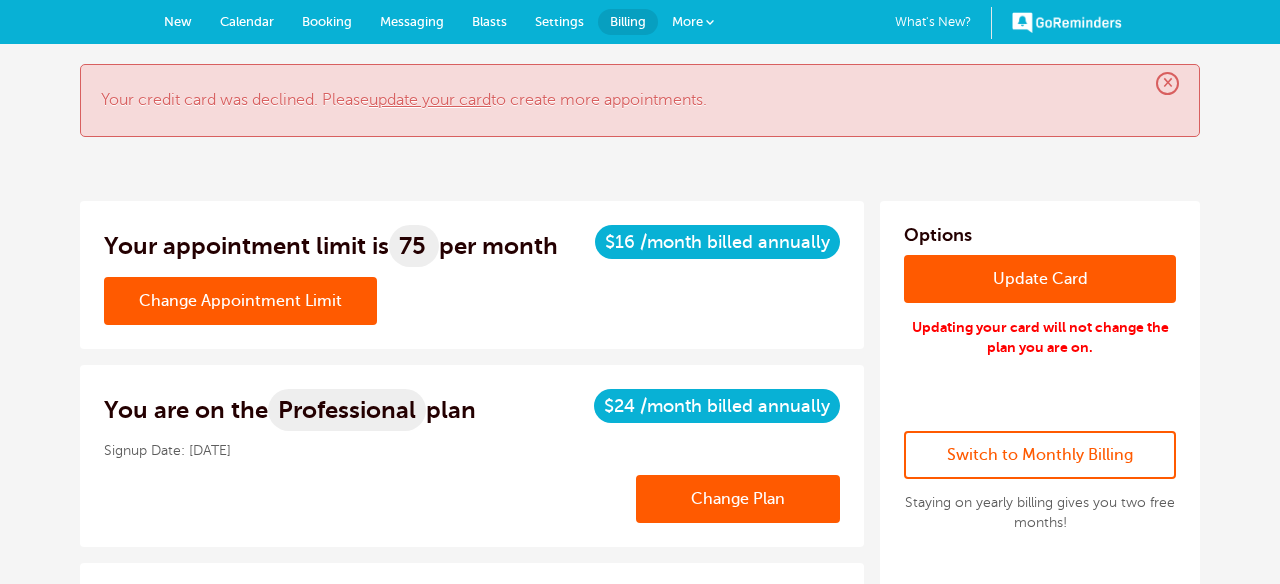 scroll, scrollTop: 0, scrollLeft: 0, axis: both 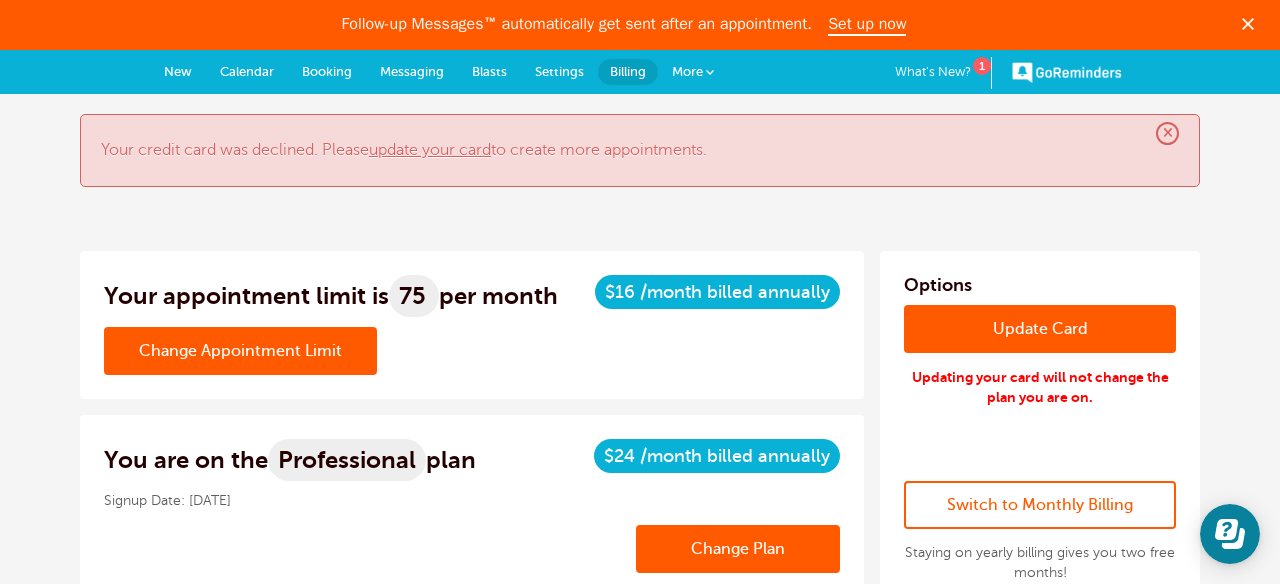 click on "GoReminders" at bounding box center [1067, 72] 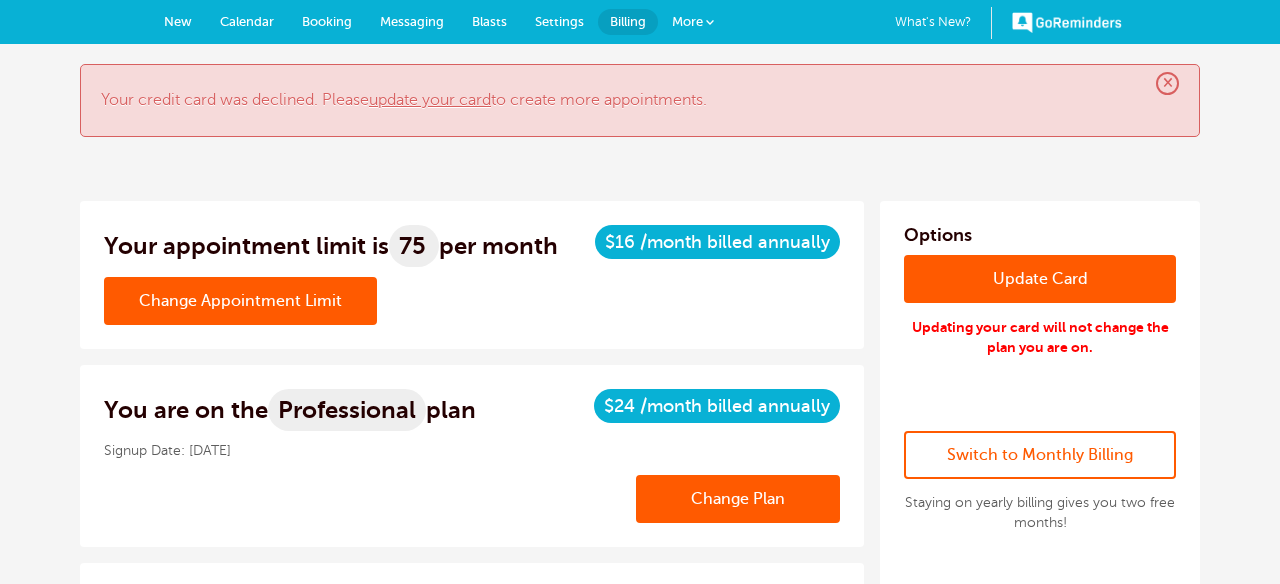 scroll, scrollTop: 0, scrollLeft: 0, axis: both 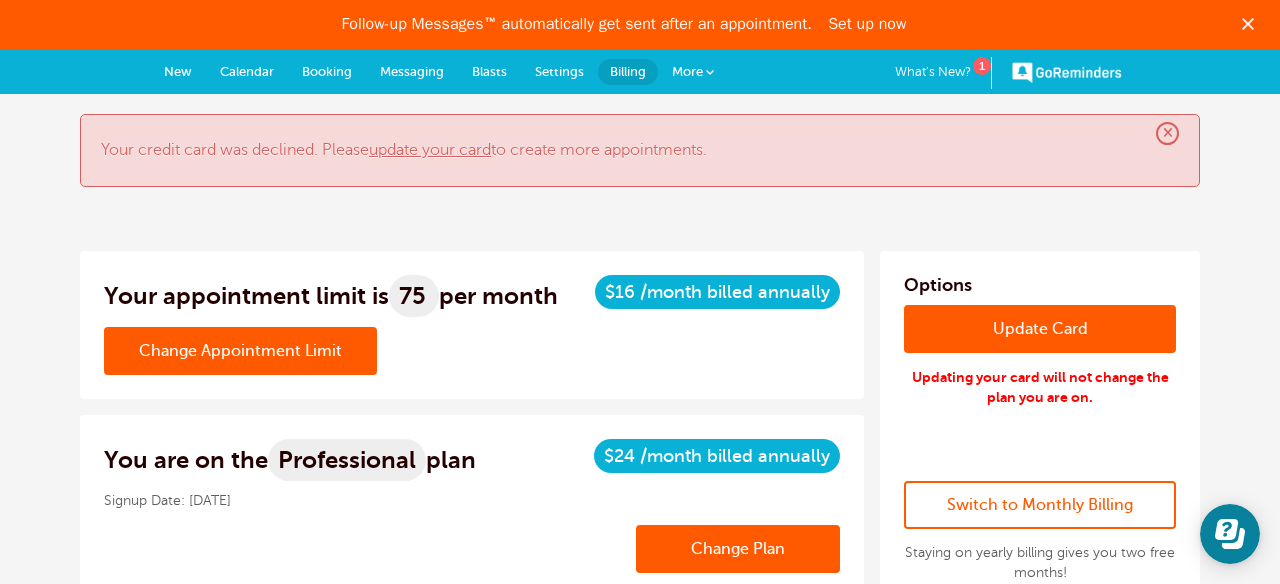 click on "Set up now" at bounding box center (867, 25) 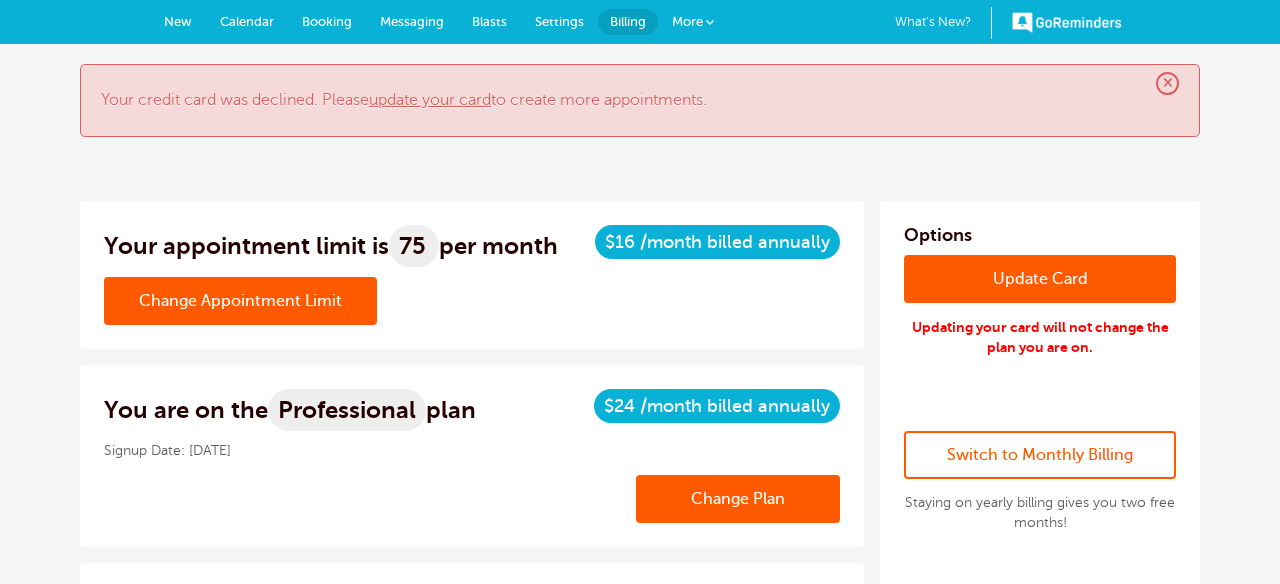 scroll, scrollTop: 0, scrollLeft: 0, axis: both 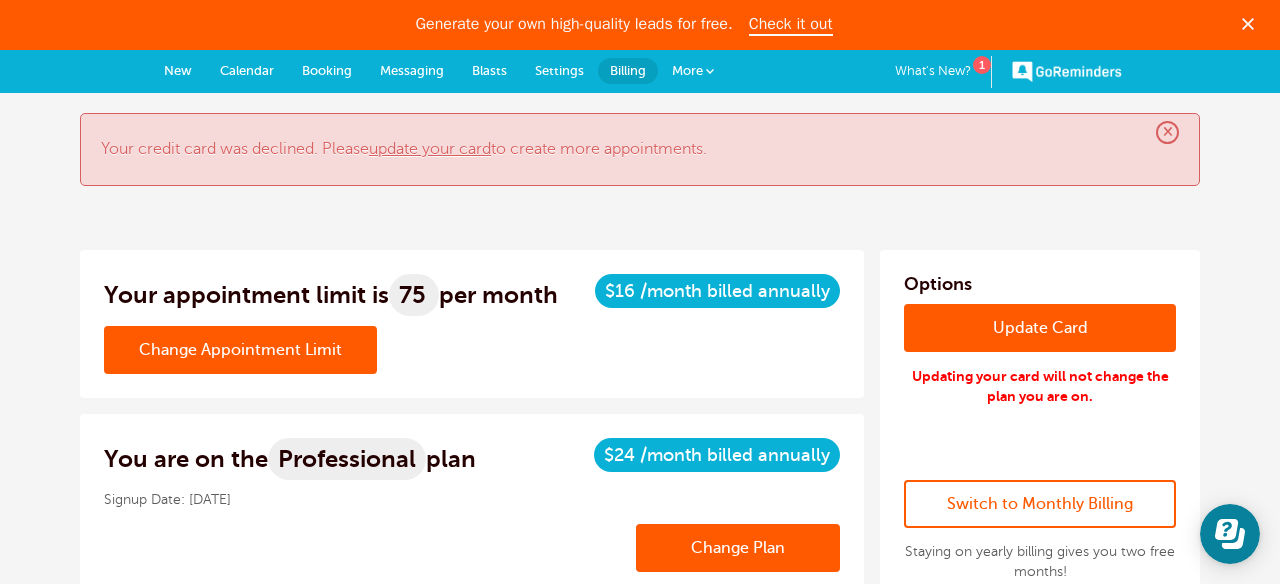 click on "Change Appointment Limit" at bounding box center (240, 350) 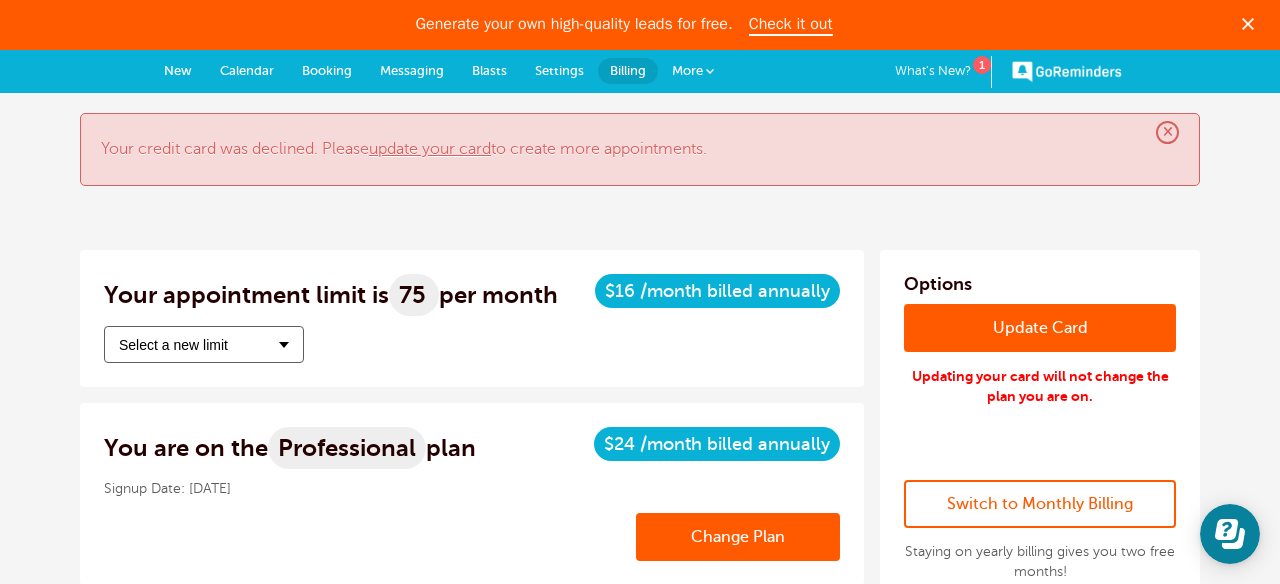 scroll, scrollTop: 0, scrollLeft: 0, axis: both 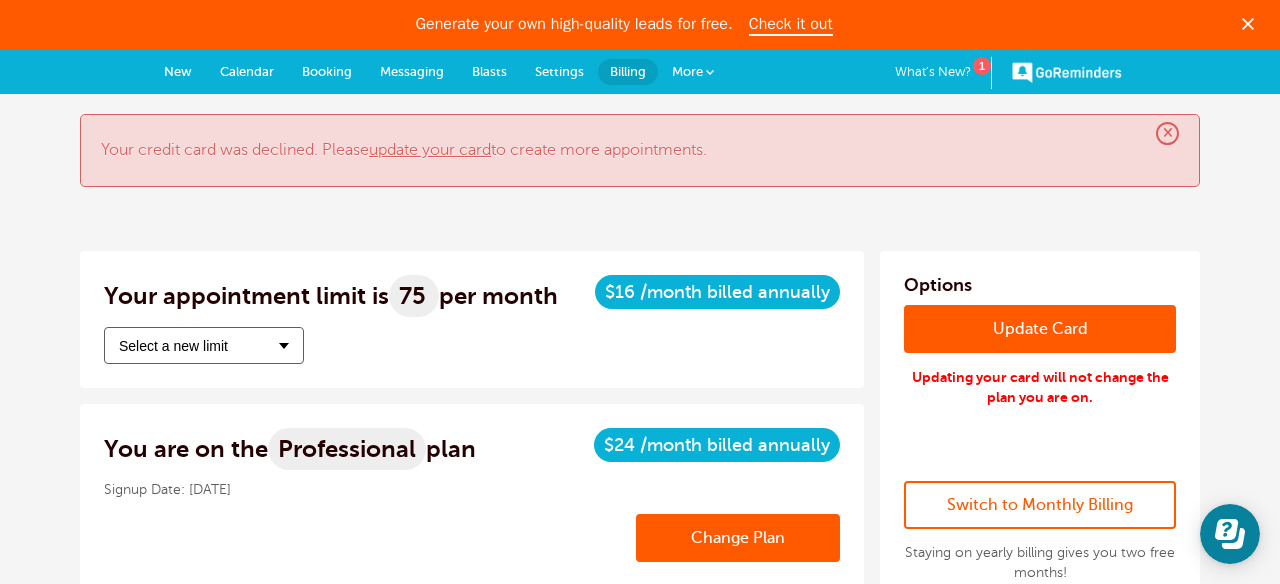 click on "Select a new limit" at bounding box center [204, 345] 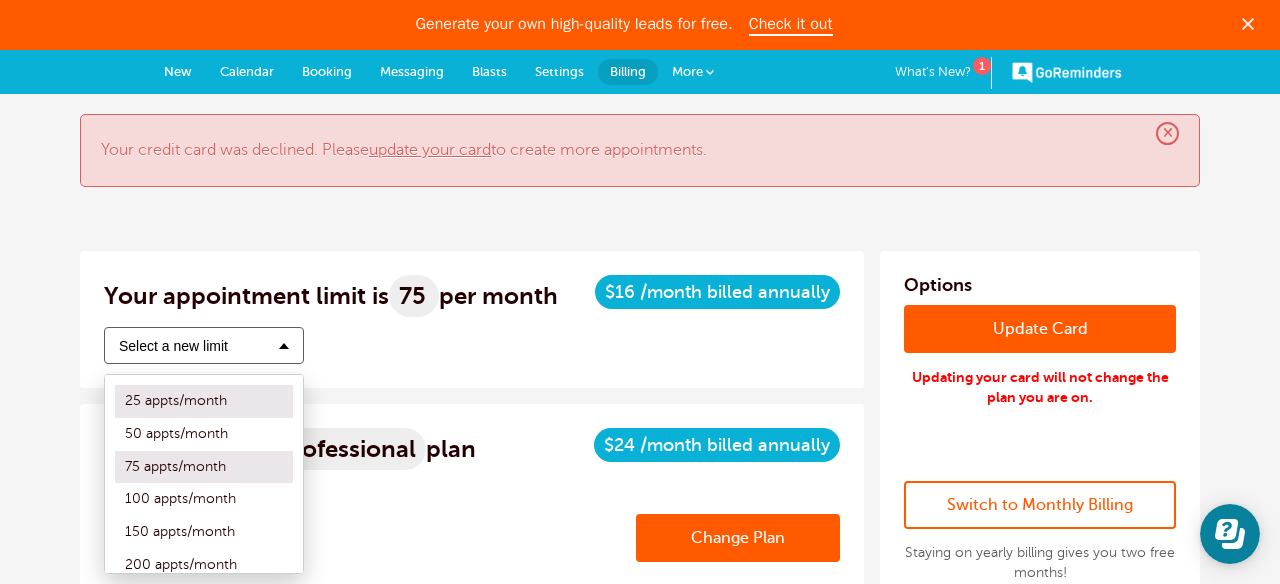 click on "25 appts/month" at bounding box center (204, 401) 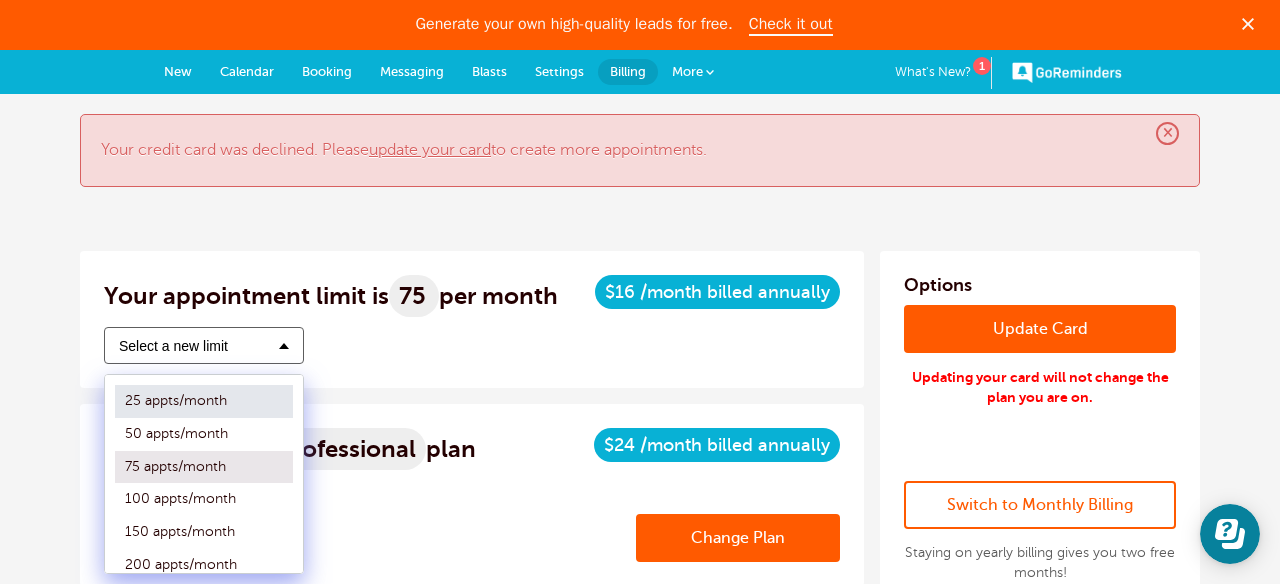 click on "25 appts/month" at bounding box center [115, 401] 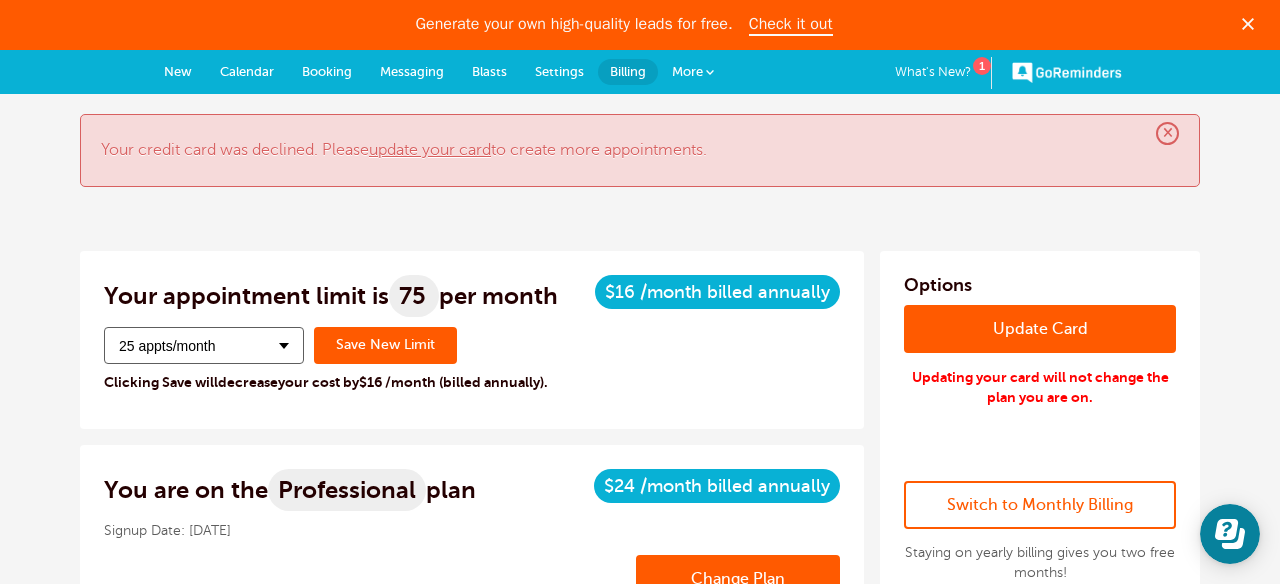 click on "Save New Limit" at bounding box center (385, 345) 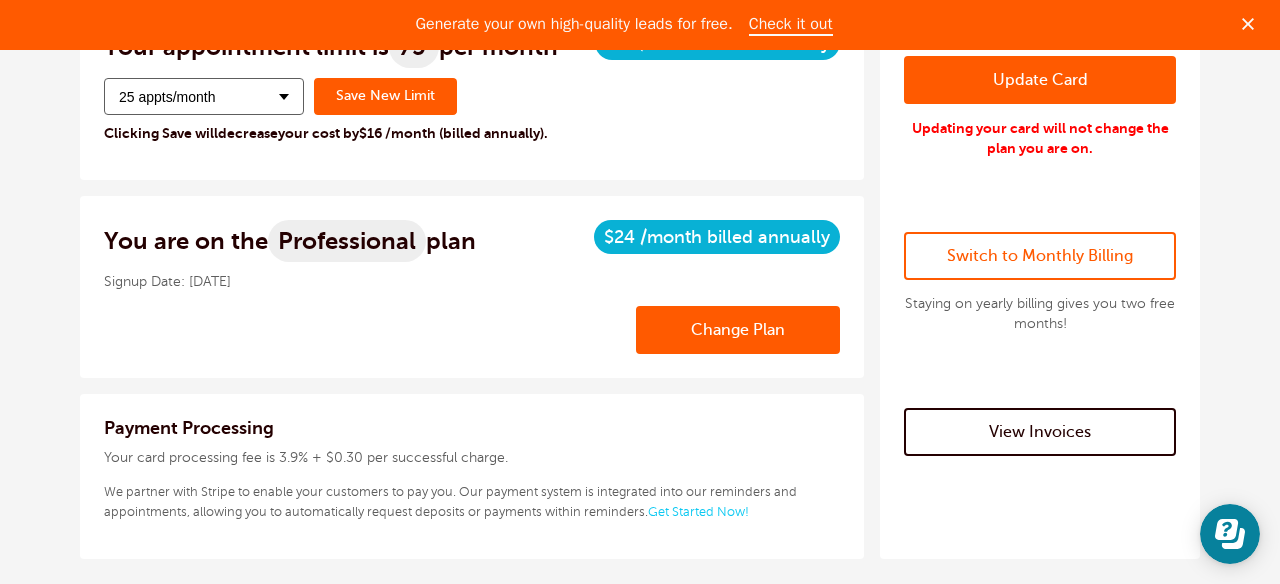scroll, scrollTop: 295, scrollLeft: 0, axis: vertical 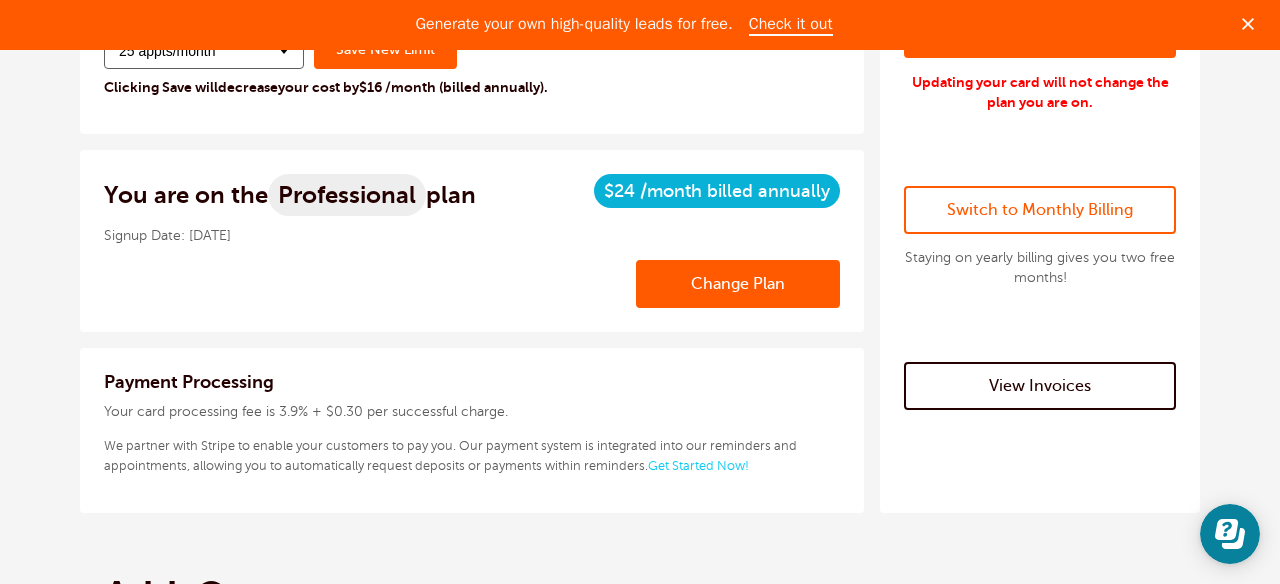 click on "View Invoices" at bounding box center (1040, 386) 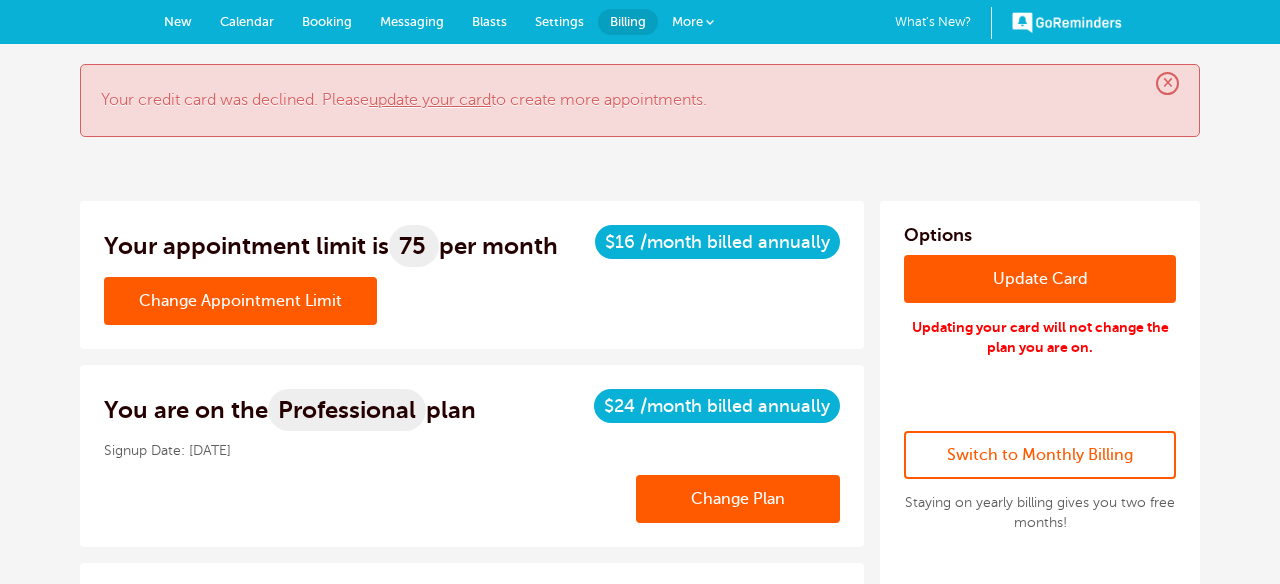 scroll, scrollTop: 0, scrollLeft: 0, axis: both 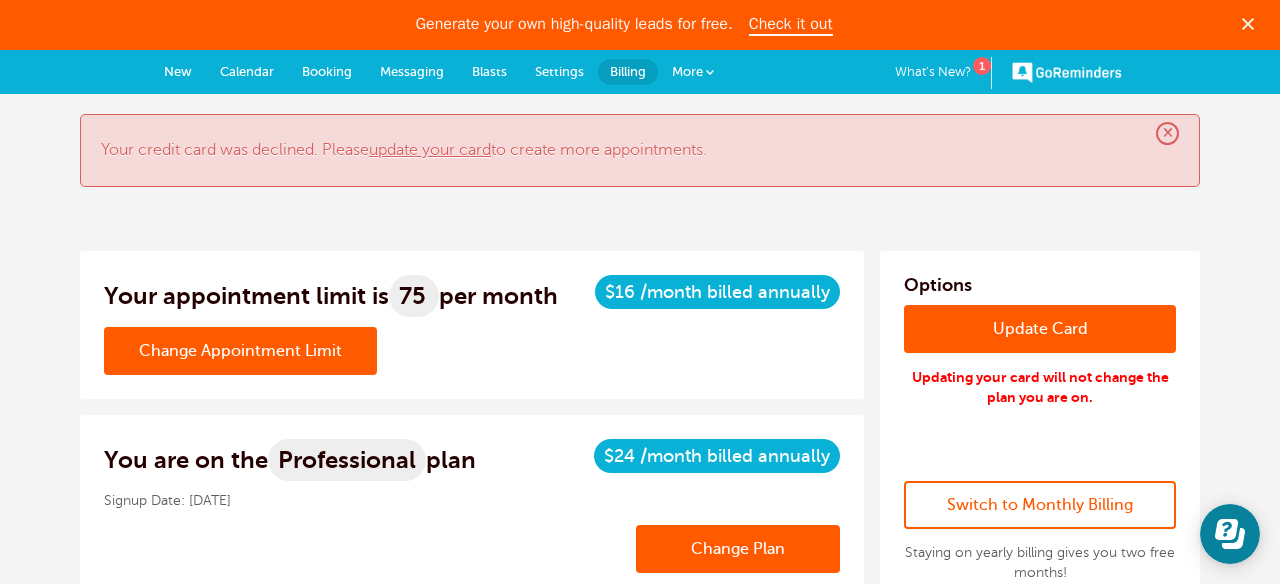 click on "Change Appointment Limit" at bounding box center (240, 351) 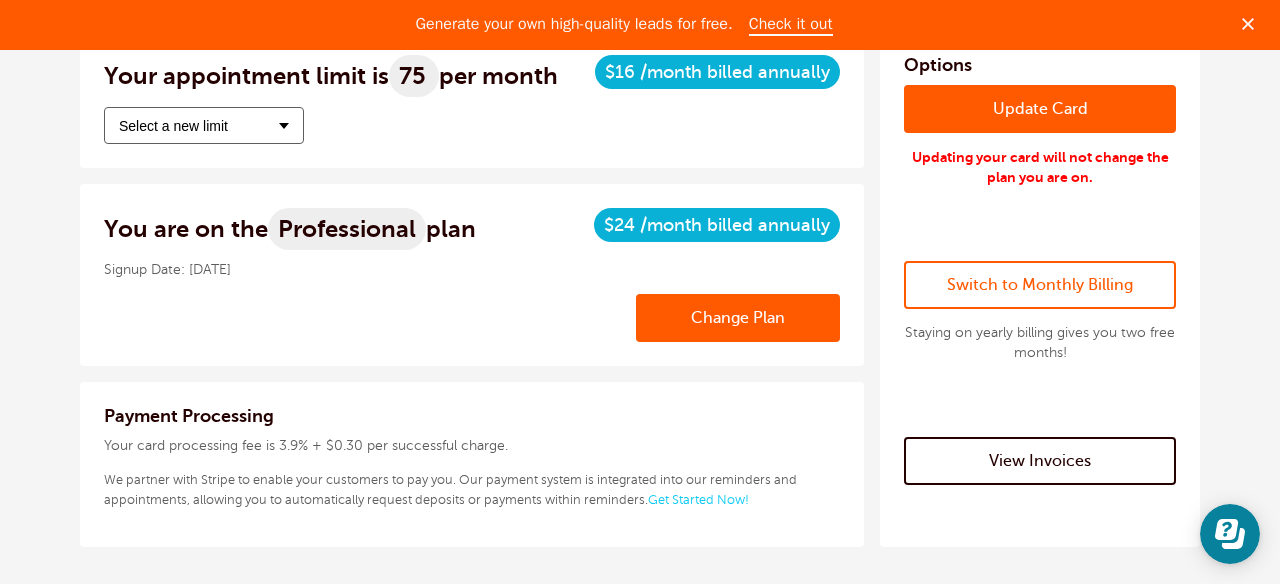 scroll, scrollTop: 223, scrollLeft: 0, axis: vertical 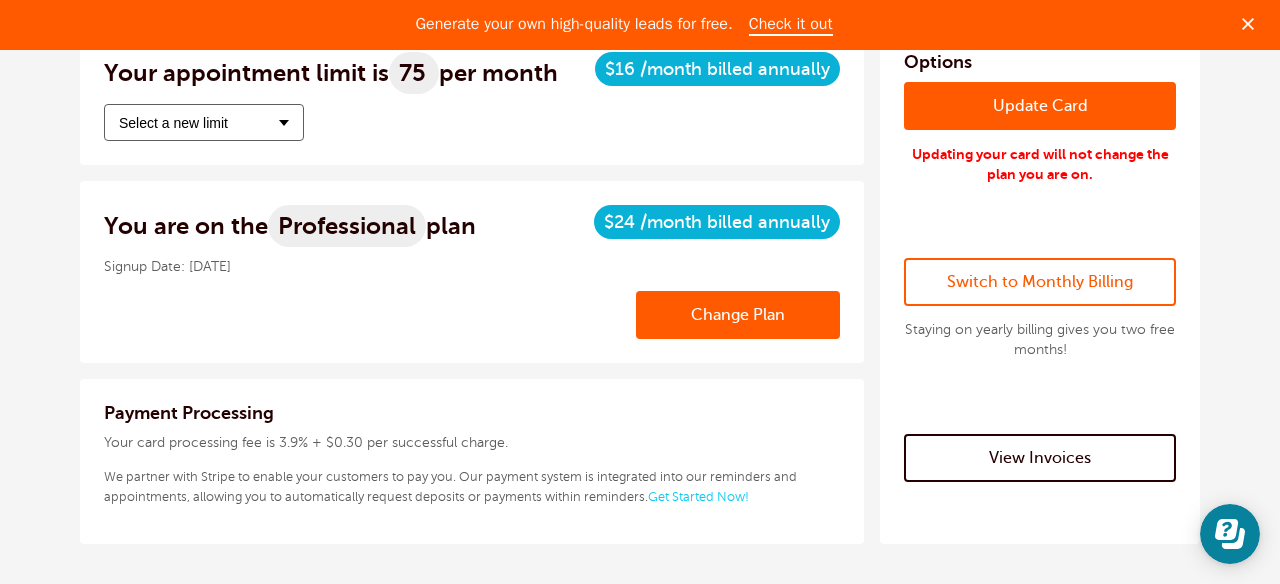 click on "Change Plan" at bounding box center [738, 315] 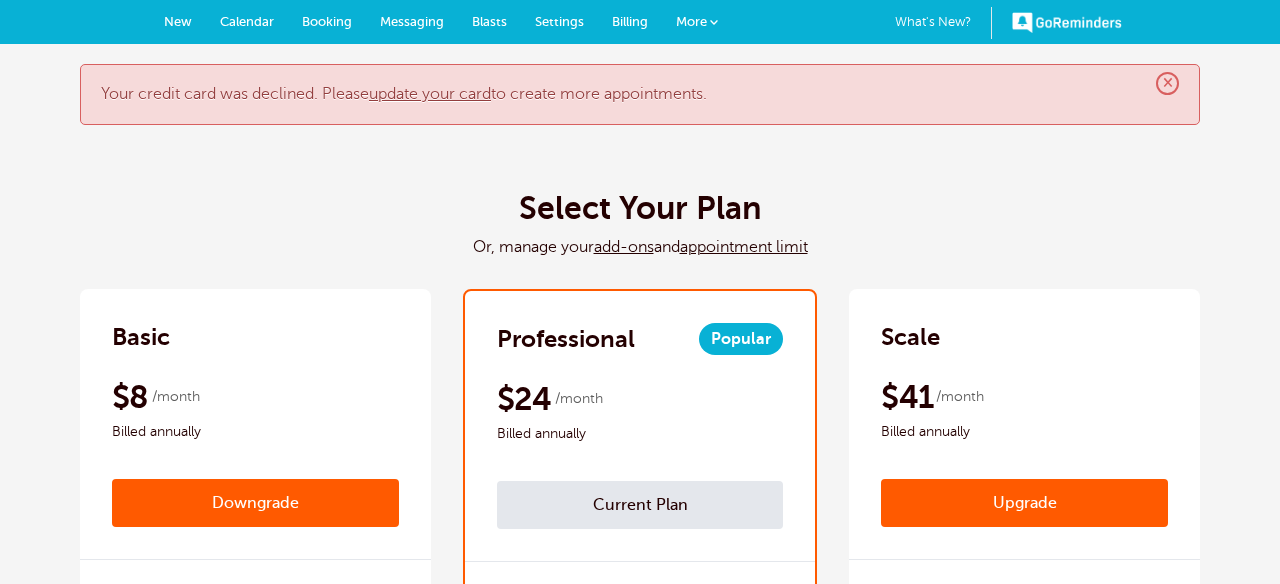 scroll, scrollTop: 0, scrollLeft: 0, axis: both 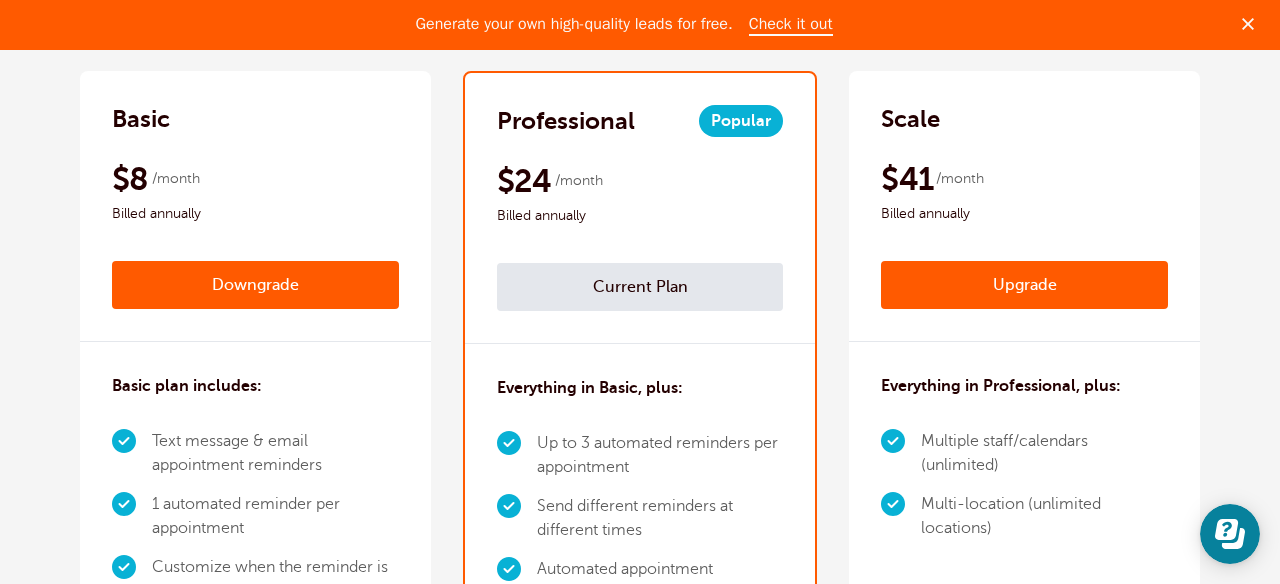 click on "Upgrade" at bounding box center [1024, 285] 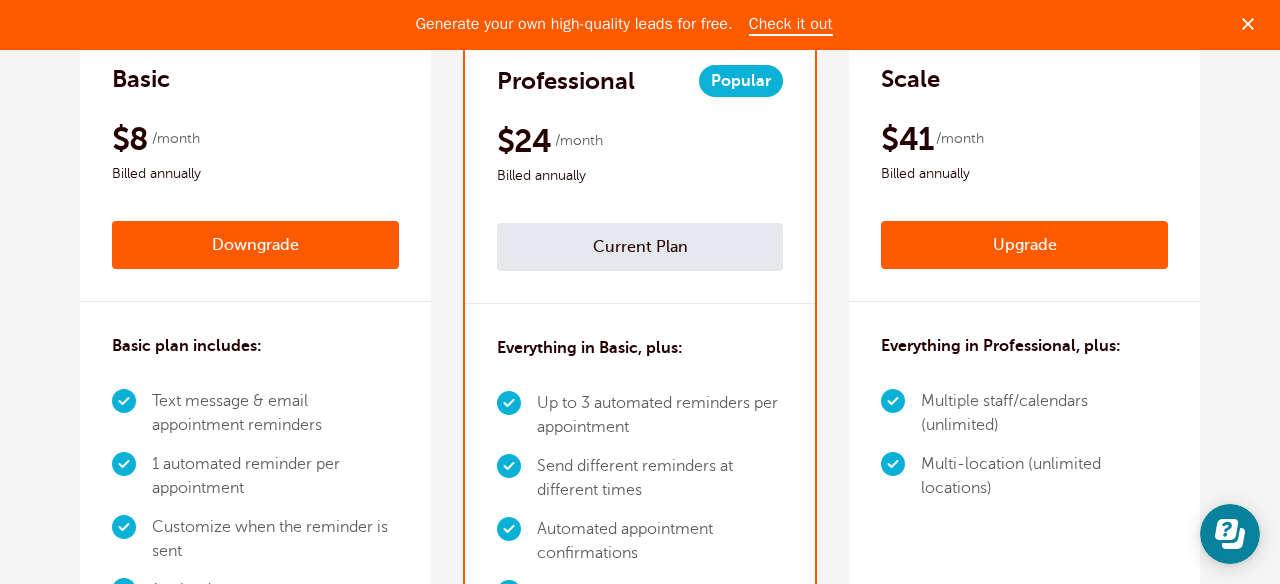 scroll, scrollTop: 310, scrollLeft: 0, axis: vertical 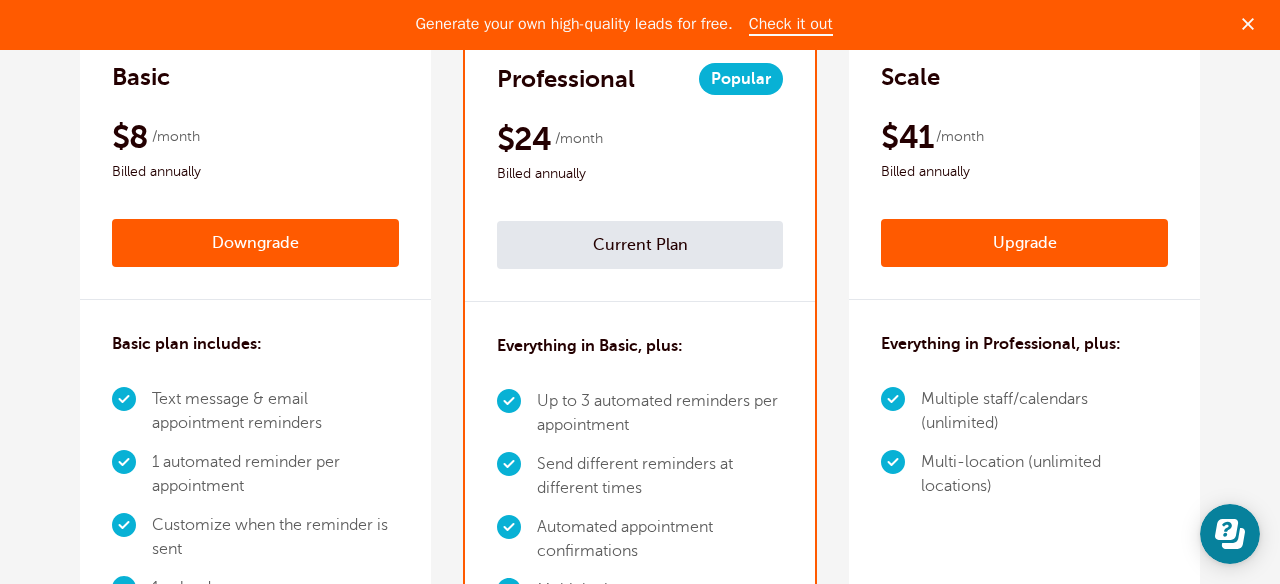 click on "Upgrade" at bounding box center [1024, 243] 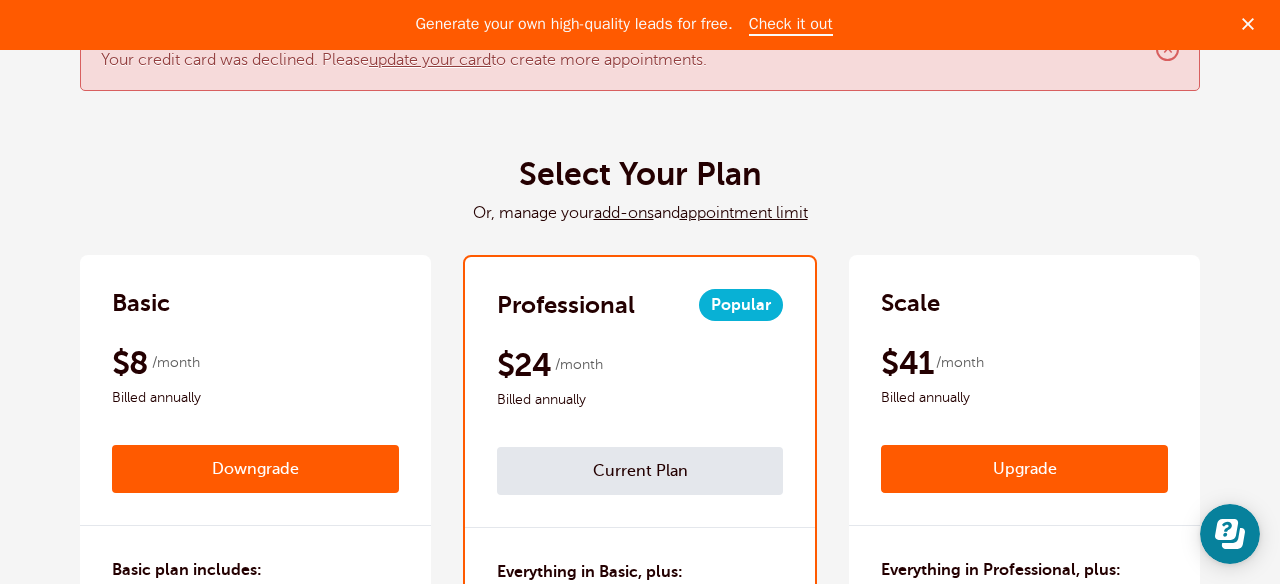 scroll, scrollTop: 0, scrollLeft: 0, axis: both 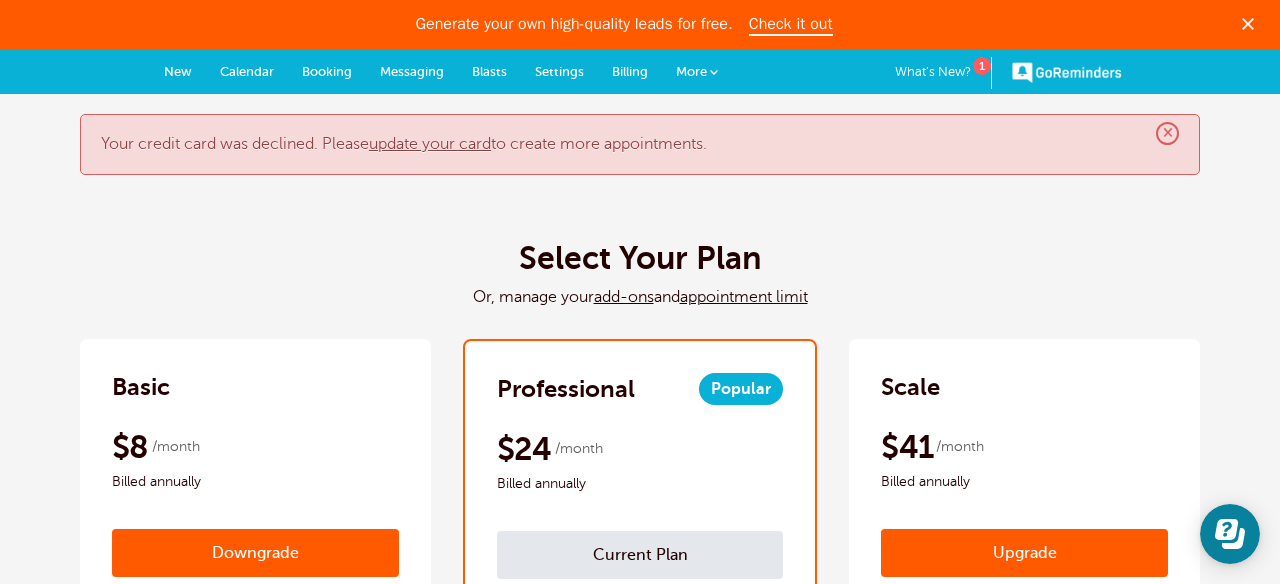 click on "New" at bounding box center (178, 72) 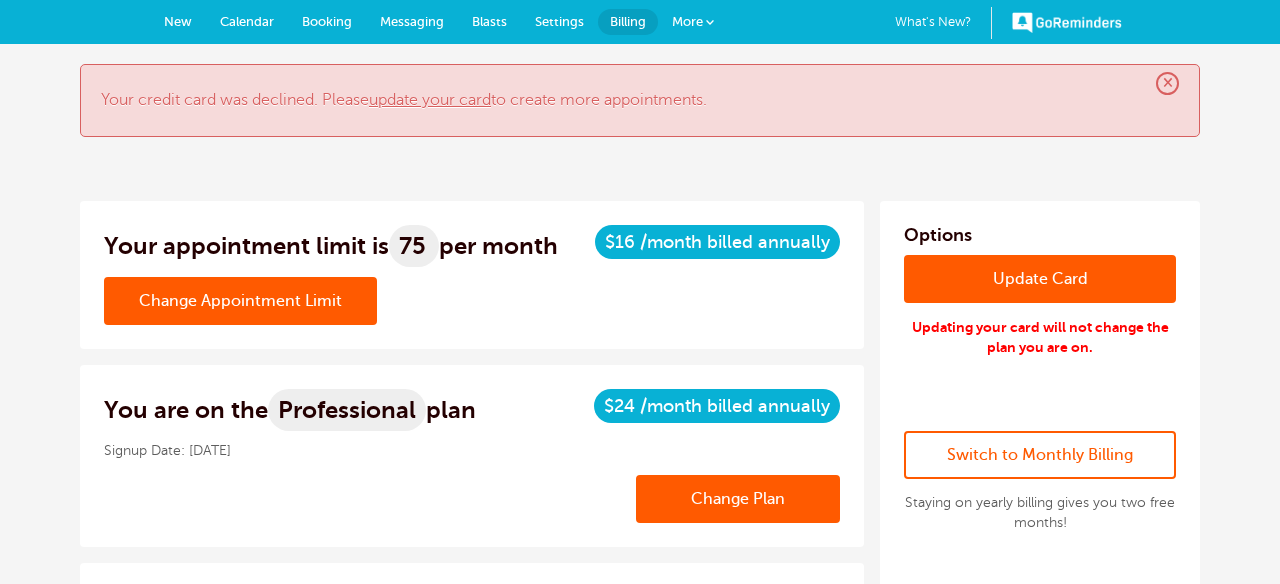 scroll, scrollTop: 0, scrollLeft: 0, axis: both 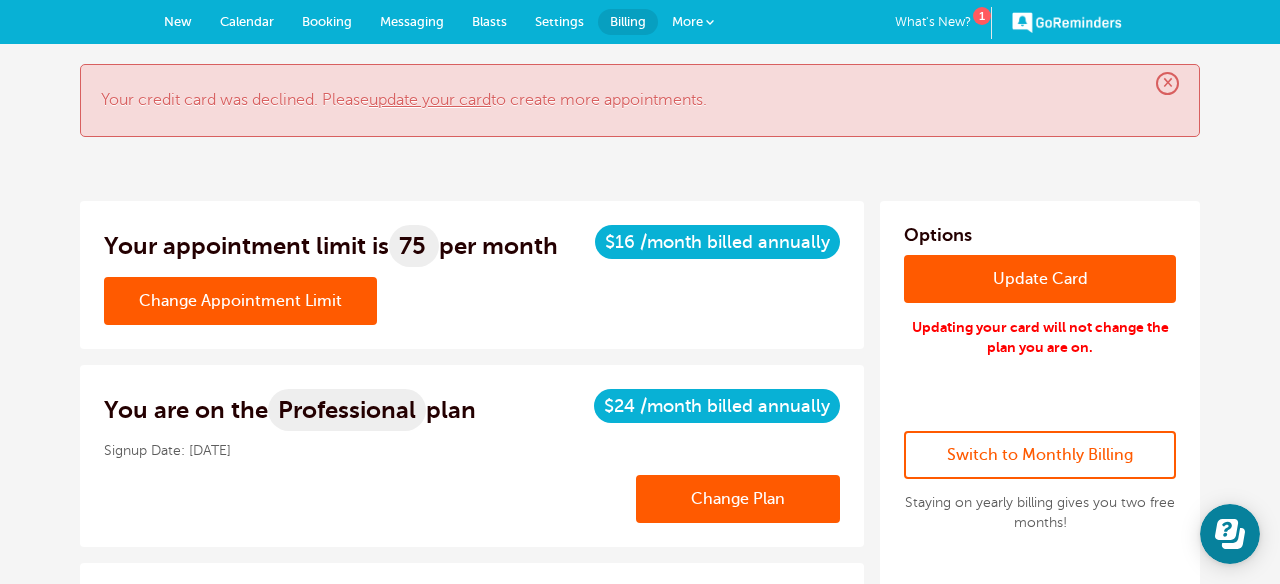 click on "Calendar" at bounding box center (247, 21) 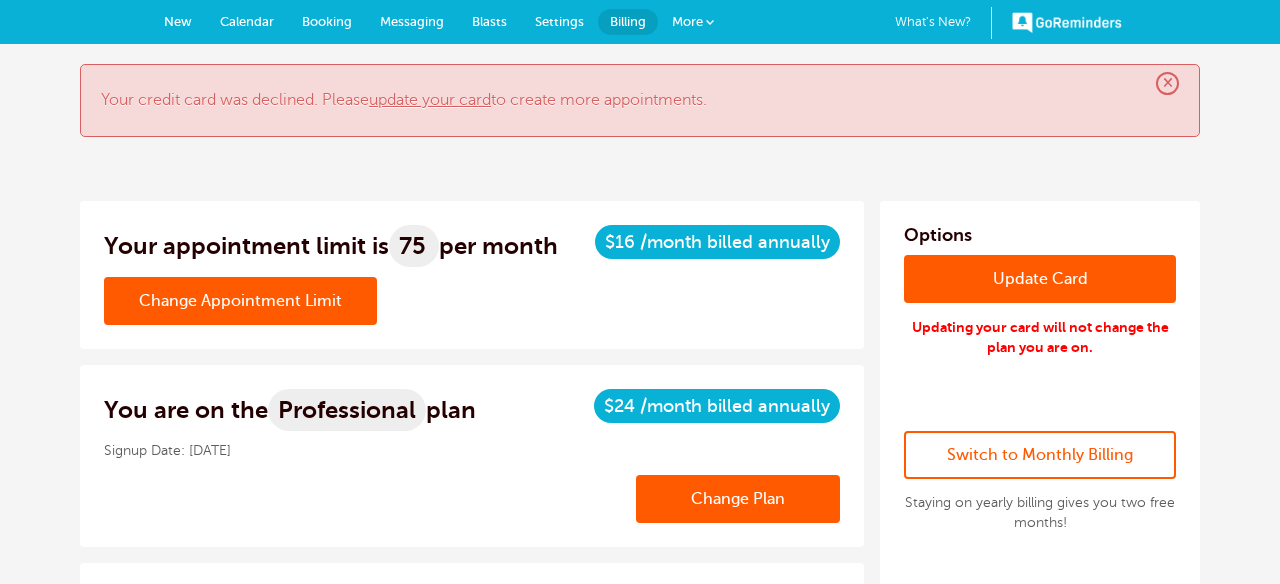 scroll, scrollTop: 0, scrollLeft: 0, axis: both 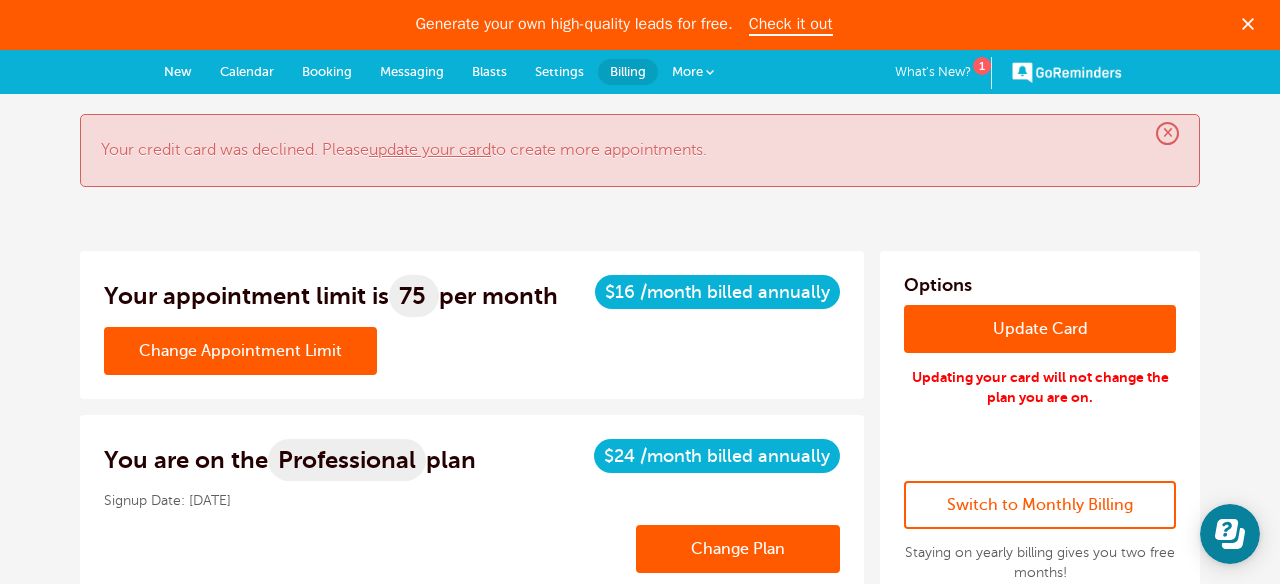 click on "GoReminders
What's New? 1
New
Calendar
Booking
Messaging
Blasts
Settings
Billing
More" at bounding box center (640, 72) 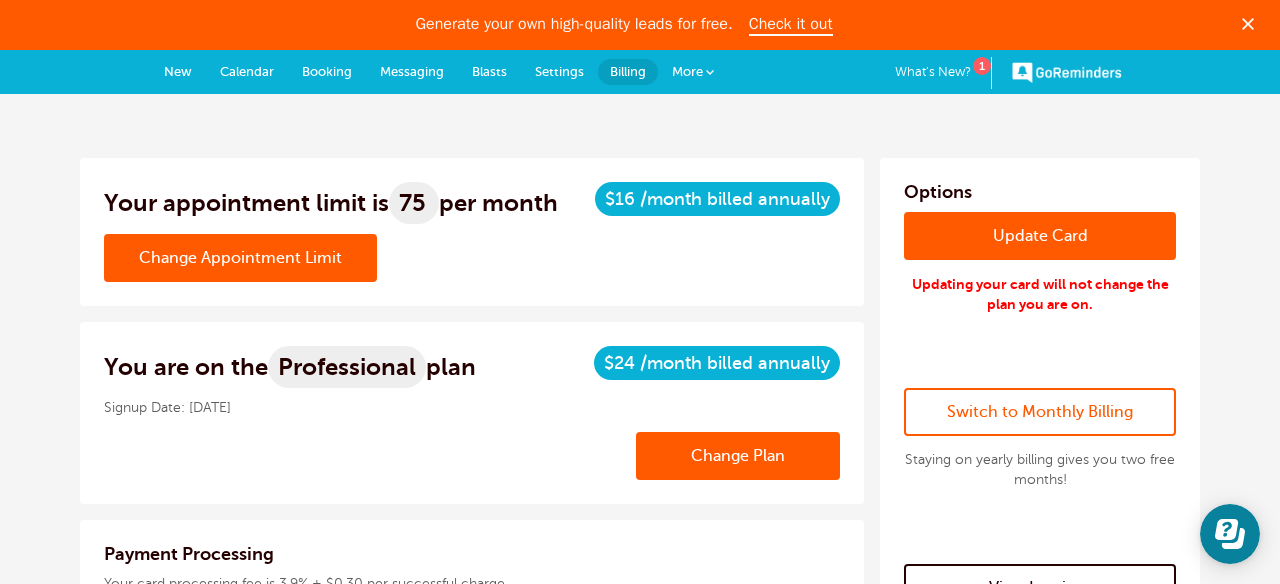 click on "GoReminders" at bounding box center (1067, 72) 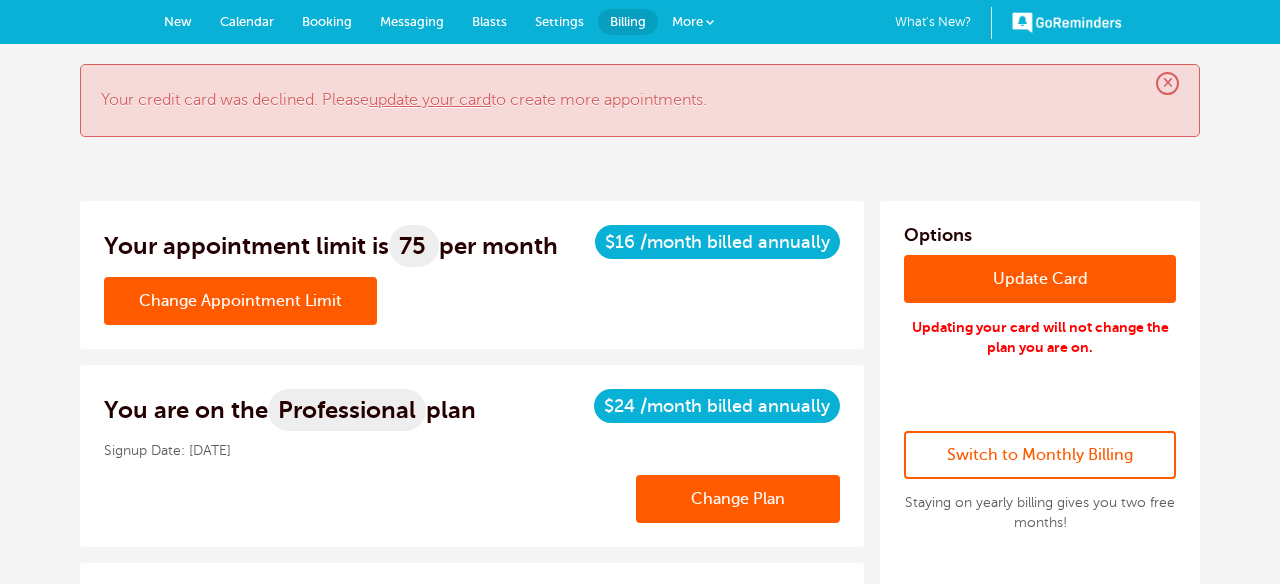 scroll, scrollTop: 0, scrollLeft: 0, axis: both 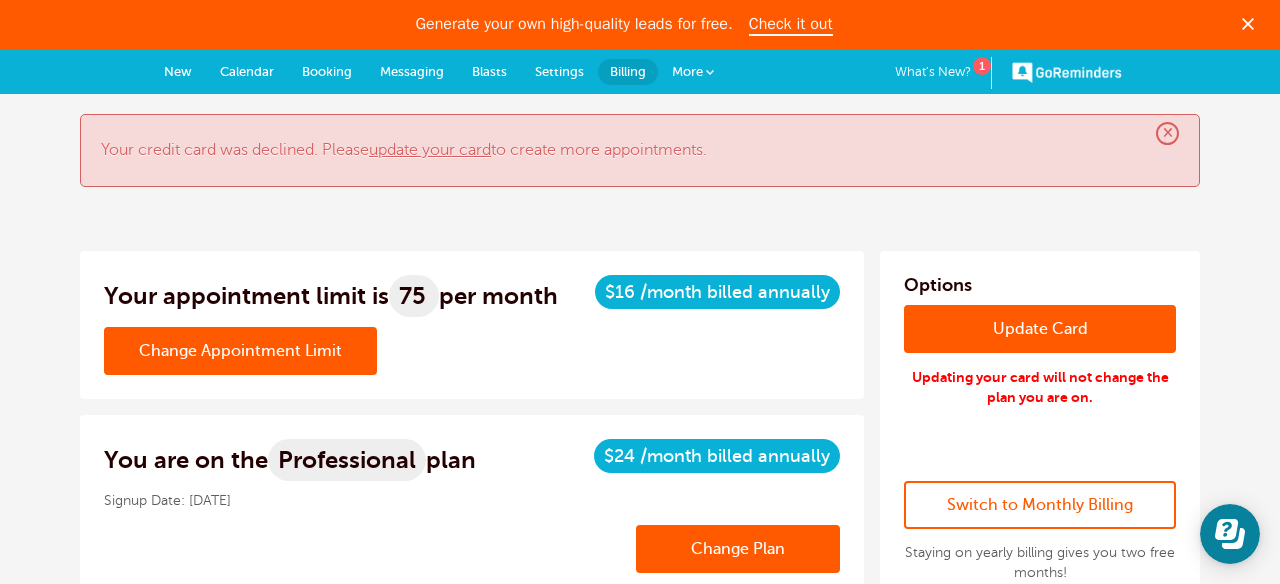 click on "Messaging" at bounding box center (412, 71) 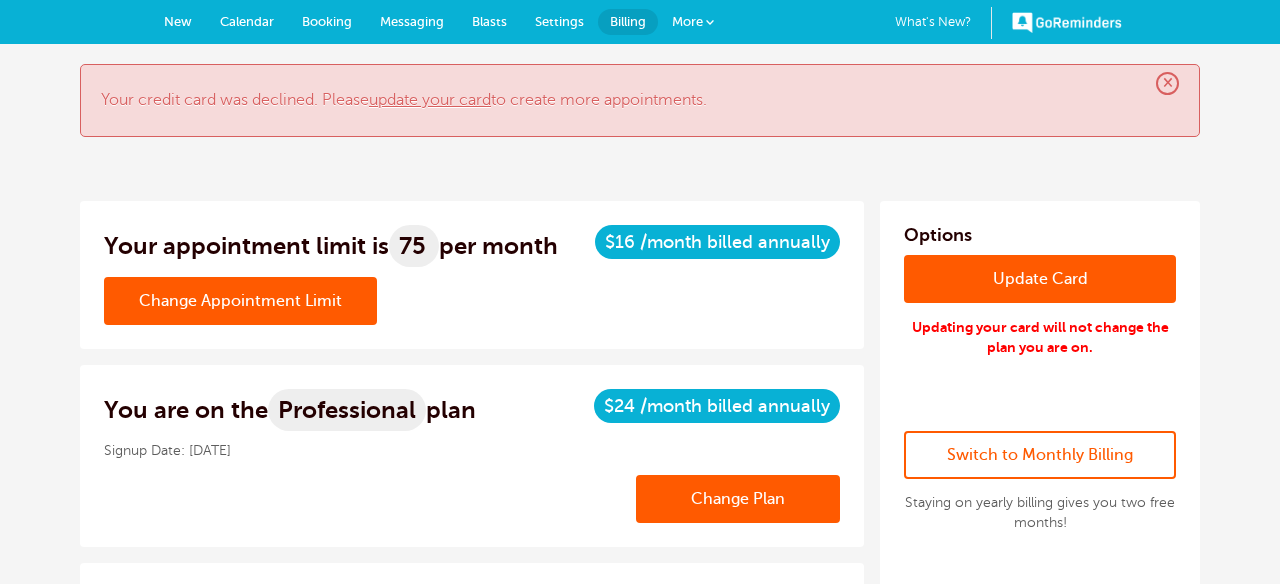 scroll, scrollTop: 0, scrollLeft: 0, axis: both 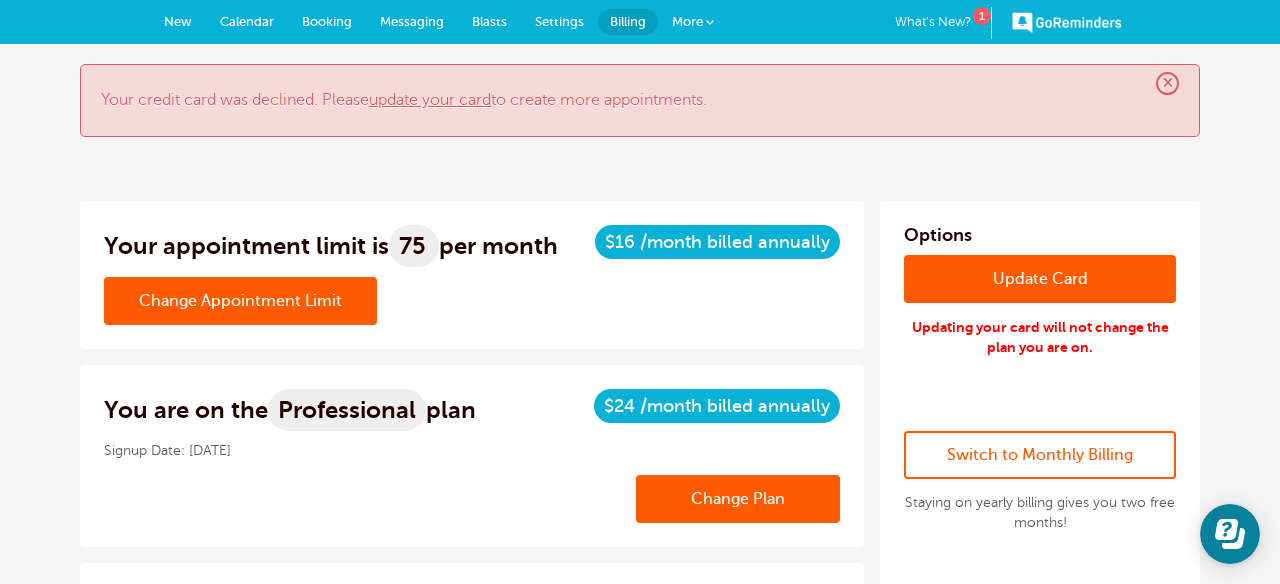 click on "More" at bounding box center [687, 21] 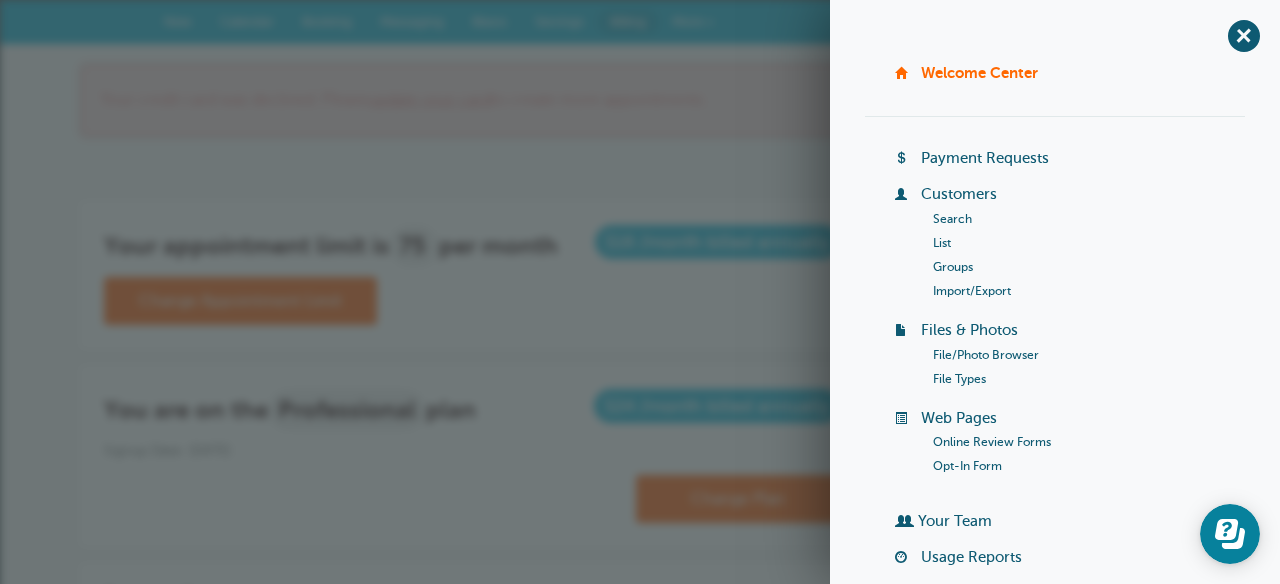 click on "Customers" at bounding box center (959, 194) 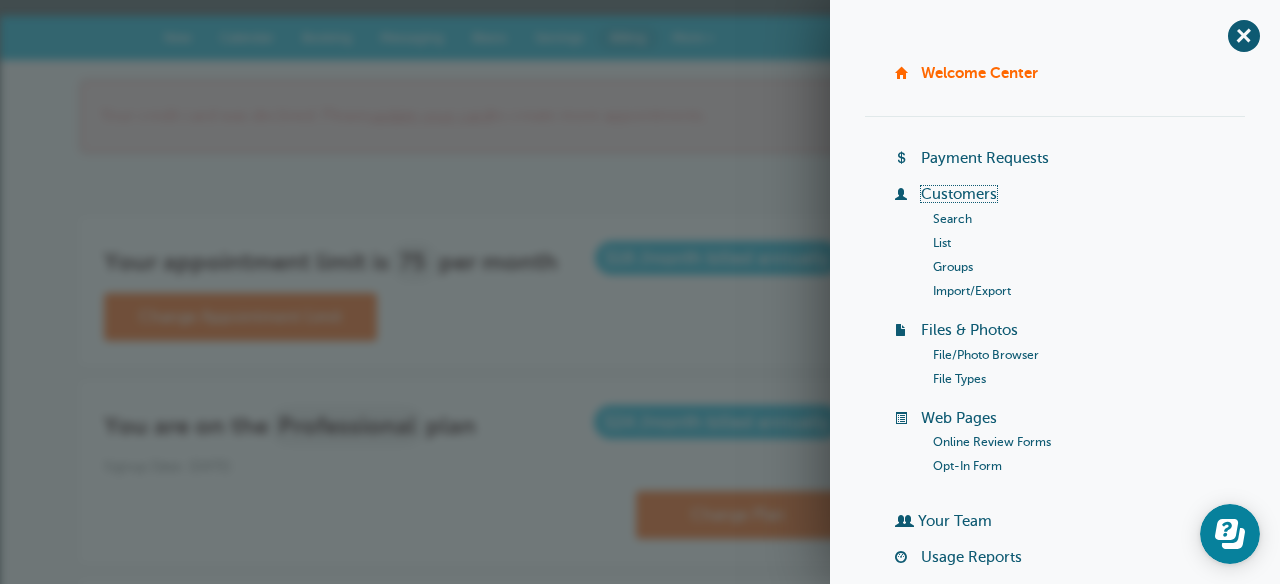 scroll, scrollTop: 0, scrollLeft: 0, axis: both 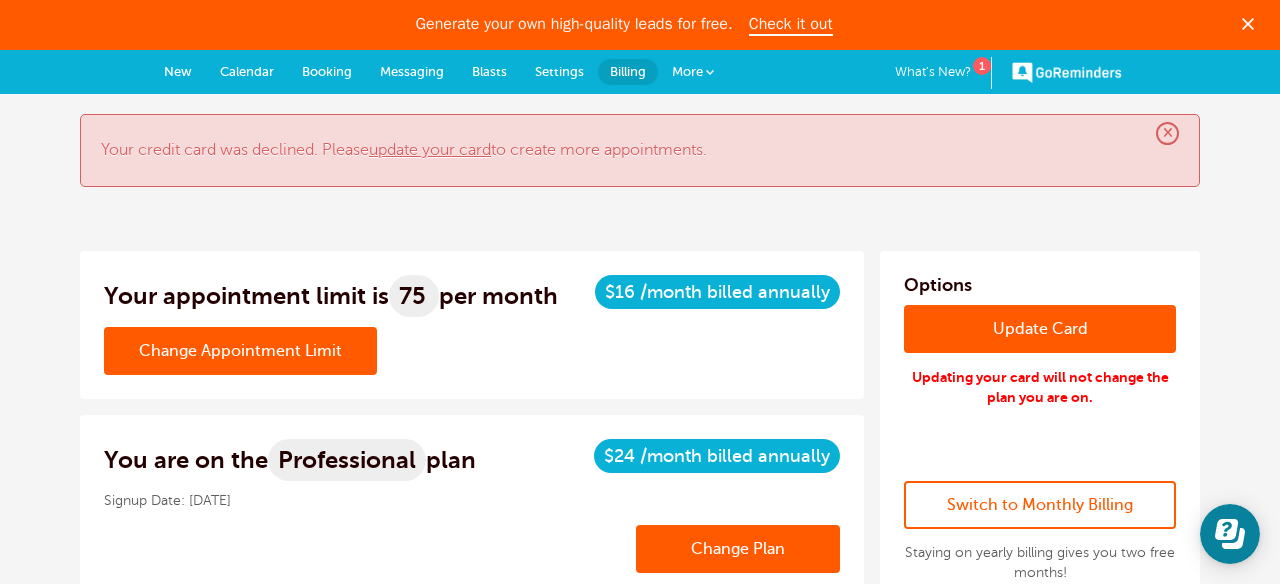 click on "GoReminders" at bounding box center [1067, 72] 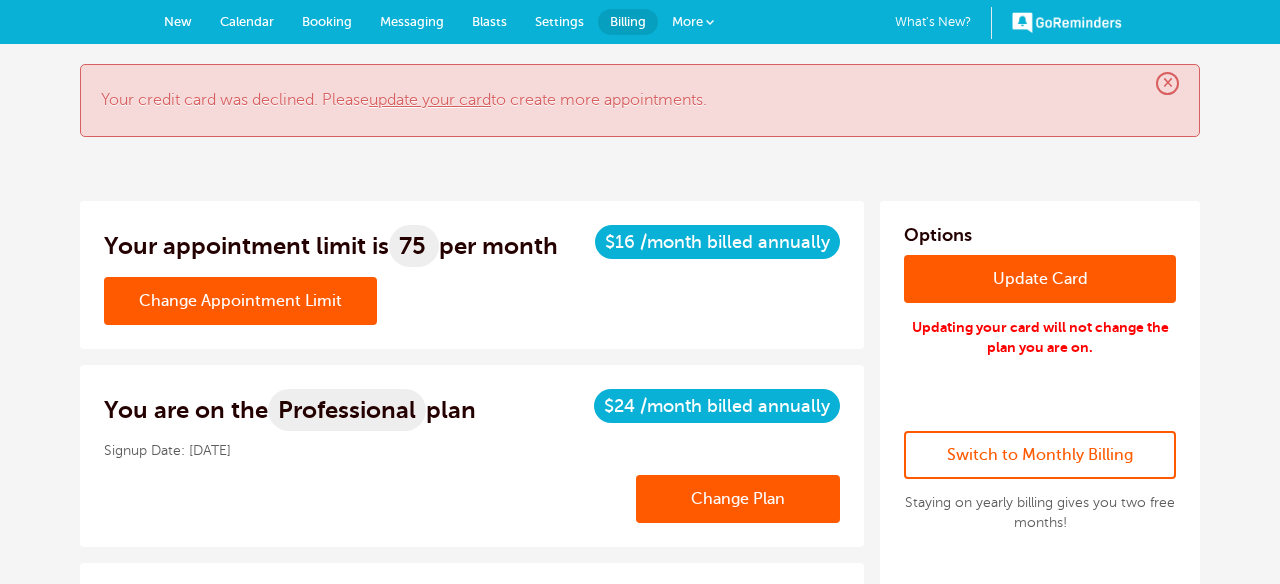 scroll, scrollTop: 0, scrollLeft: 0, axis: both 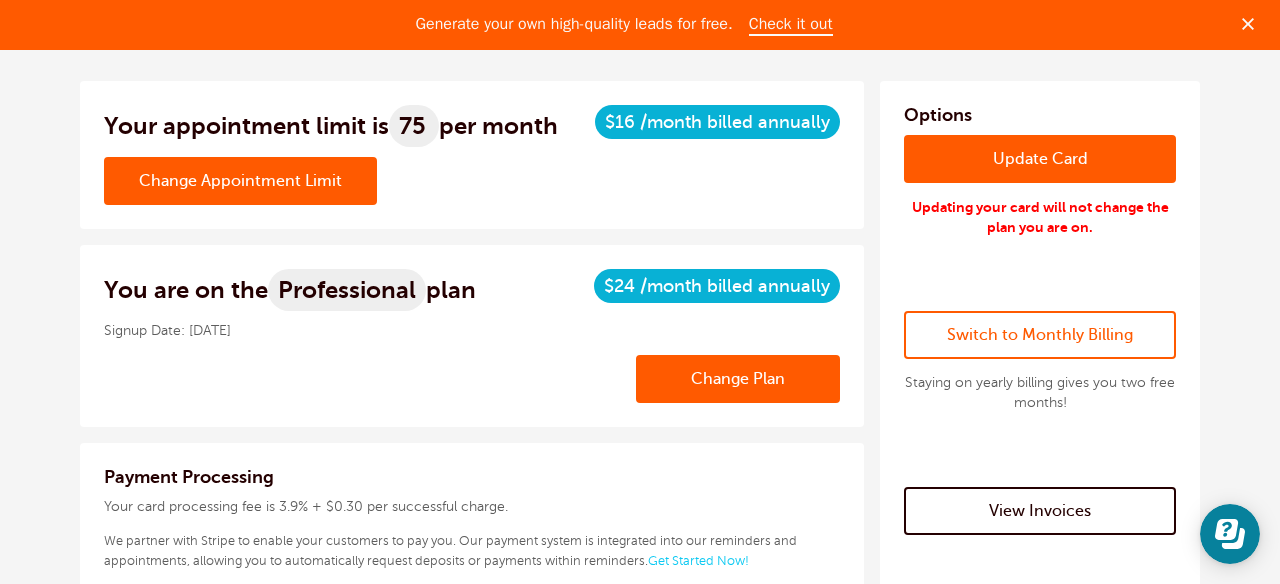 click on "Switch to Monthly Billing" at bounding box center (1040, 335) 